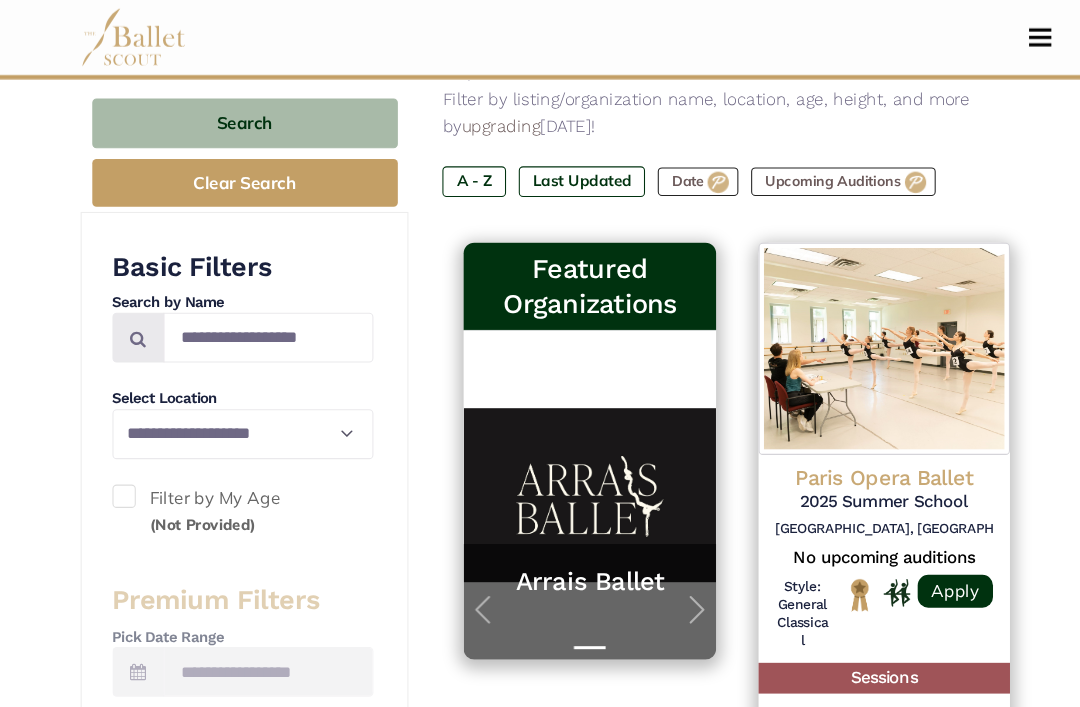 scroll, scrollTop: 377, scrollLeft: 0, axis: vertical 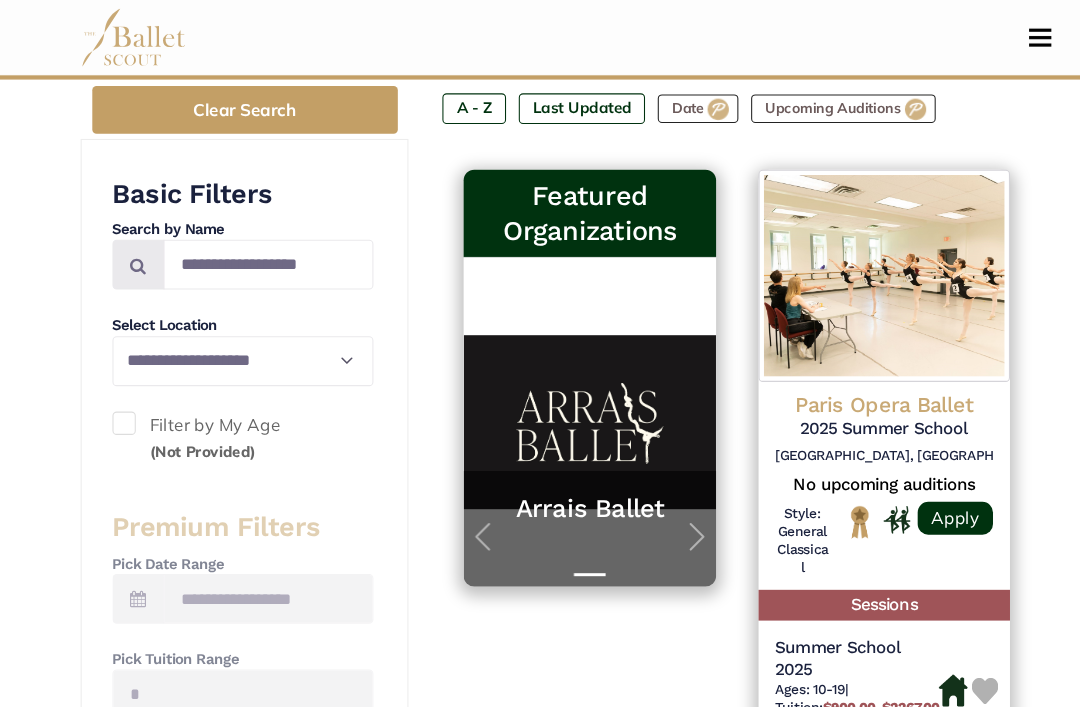 click at bounding box center [657, 506] 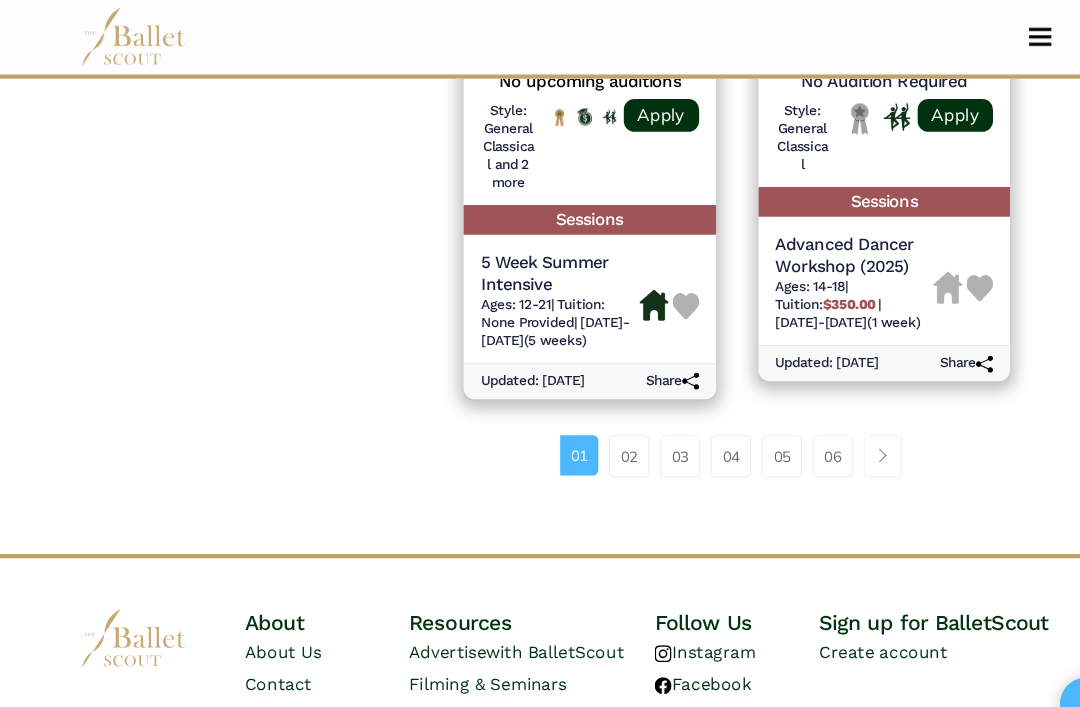 scroll, scrollTop: 3302, scrollLeft: 0, axis: vertical 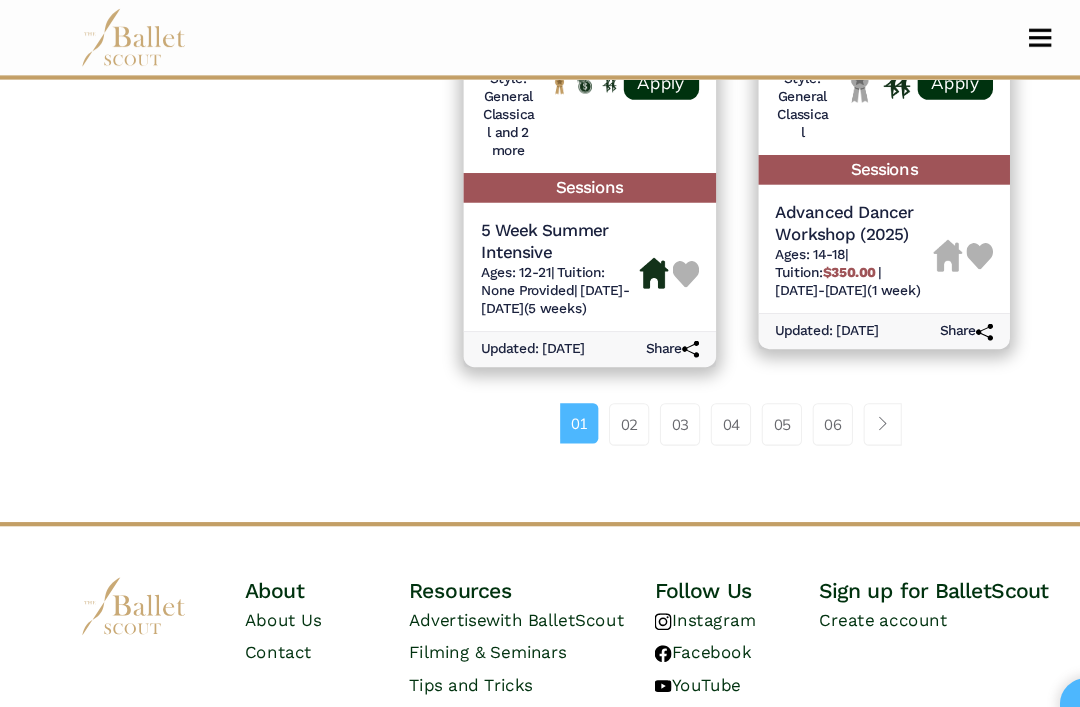 click on "02" at bounding box center [593, 400] 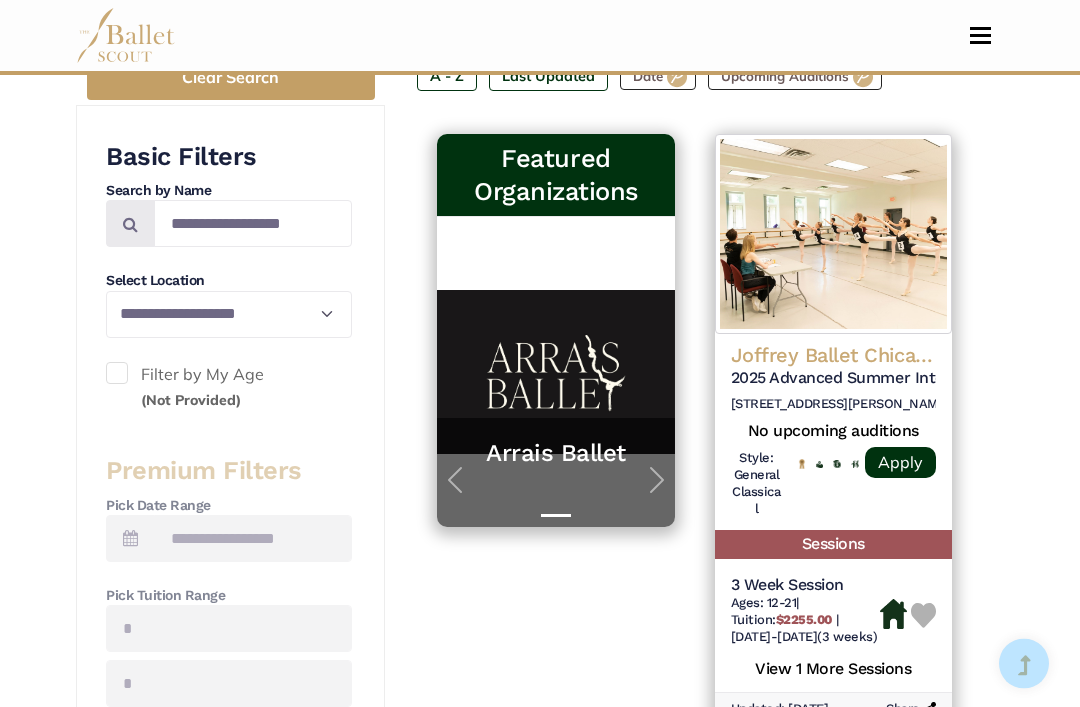 scroll, scrollTop: 404, scrollLeft: 0, axis: vertical 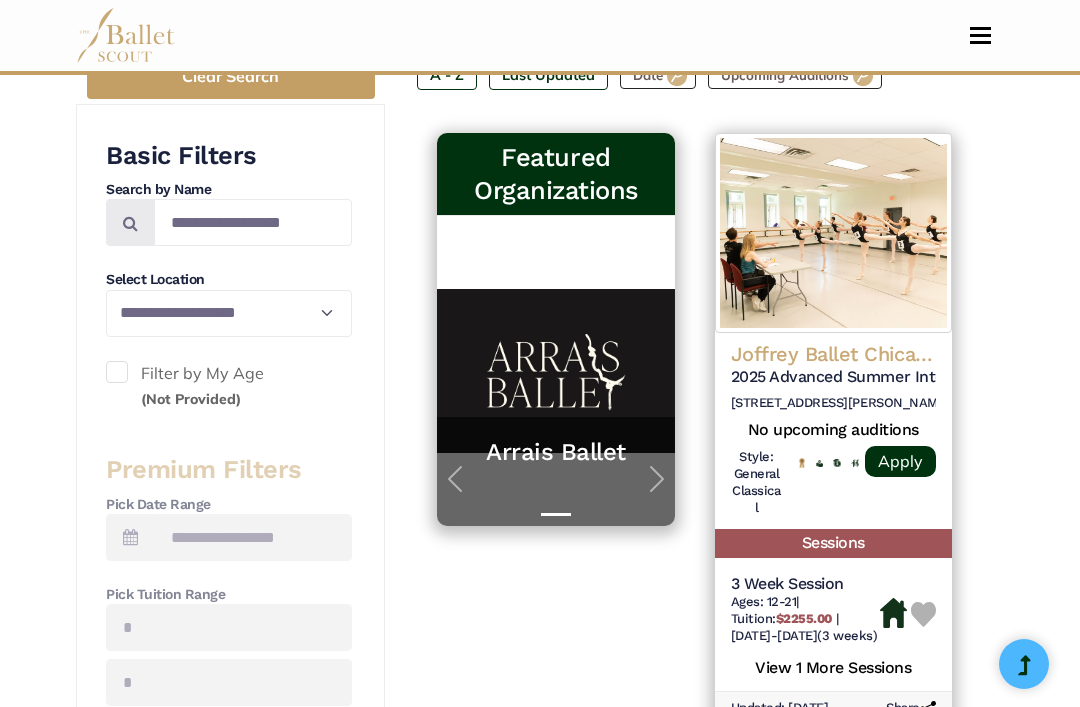 click on "**********" at bounding box center [540, 1687] 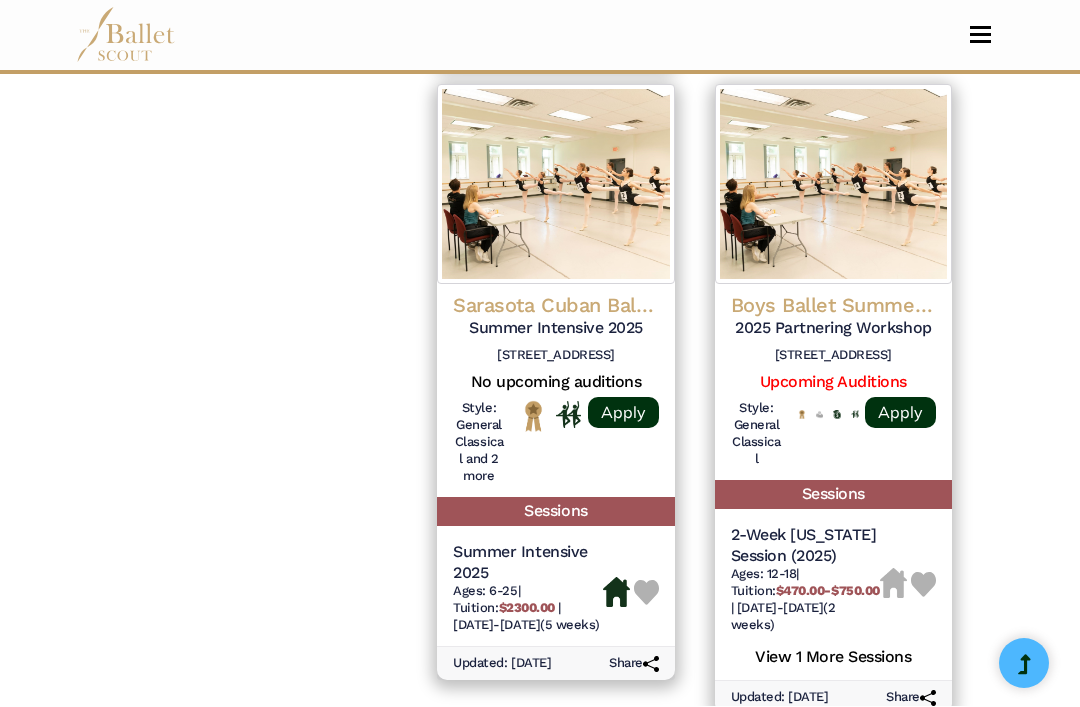 scroll, scrollTop: 3056, scrollLeft: 0, axis: vertical 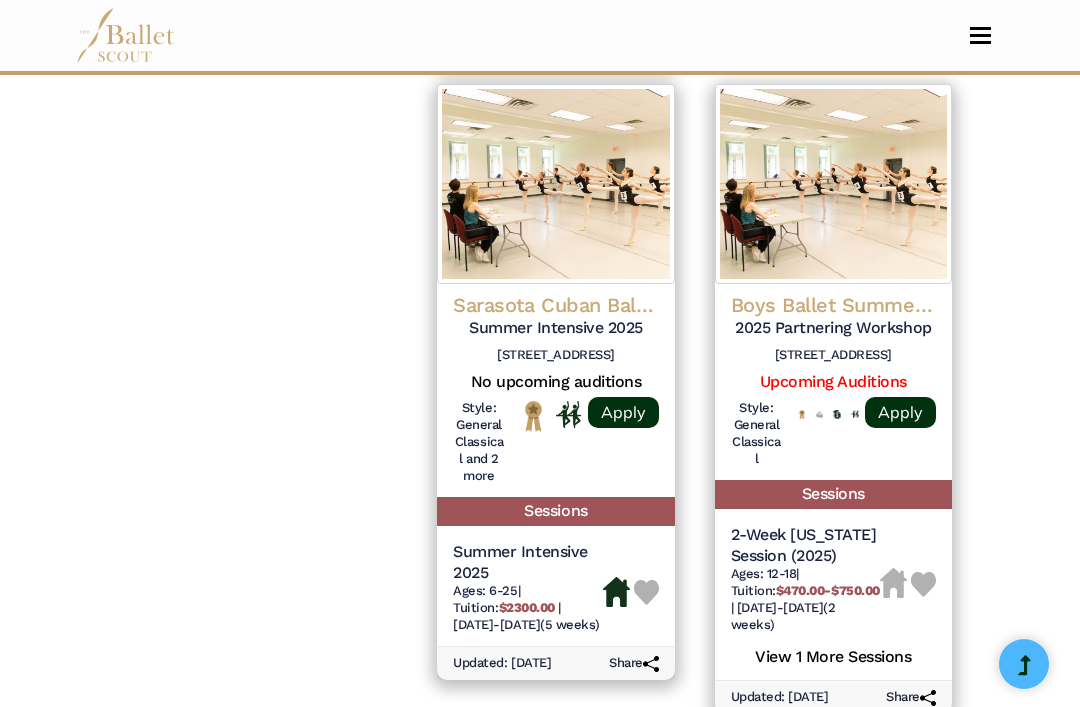click on "03" at bounding box center [640, 768] 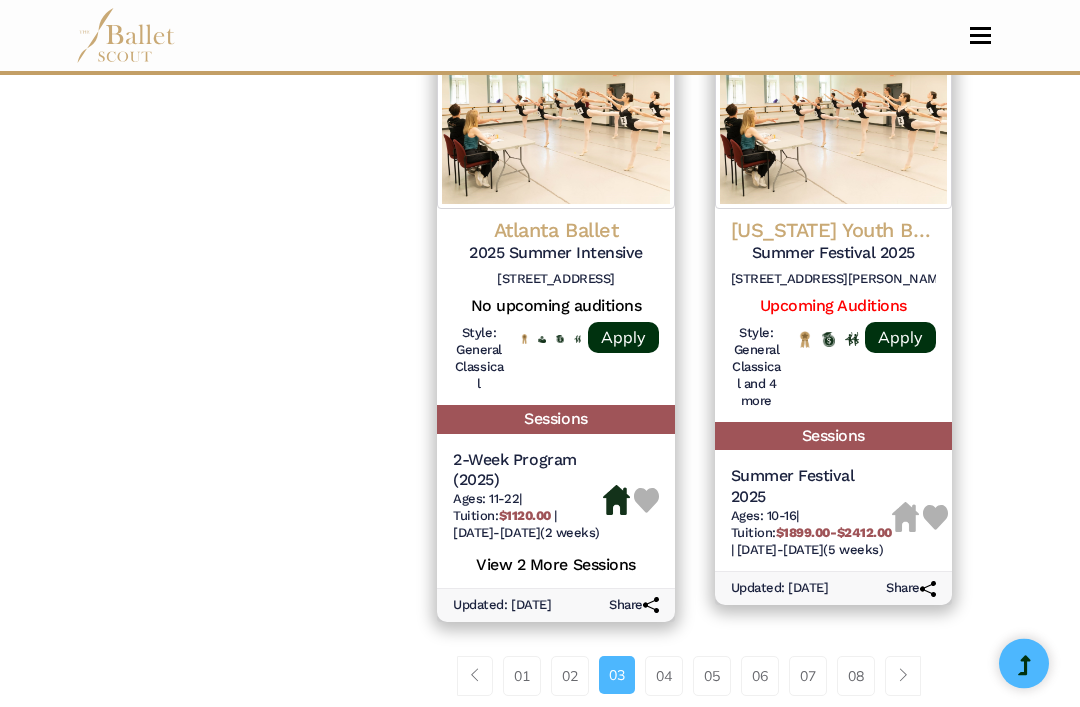 scroll, scrollTop: 3026, scrollLeft: 0, axis: vertical 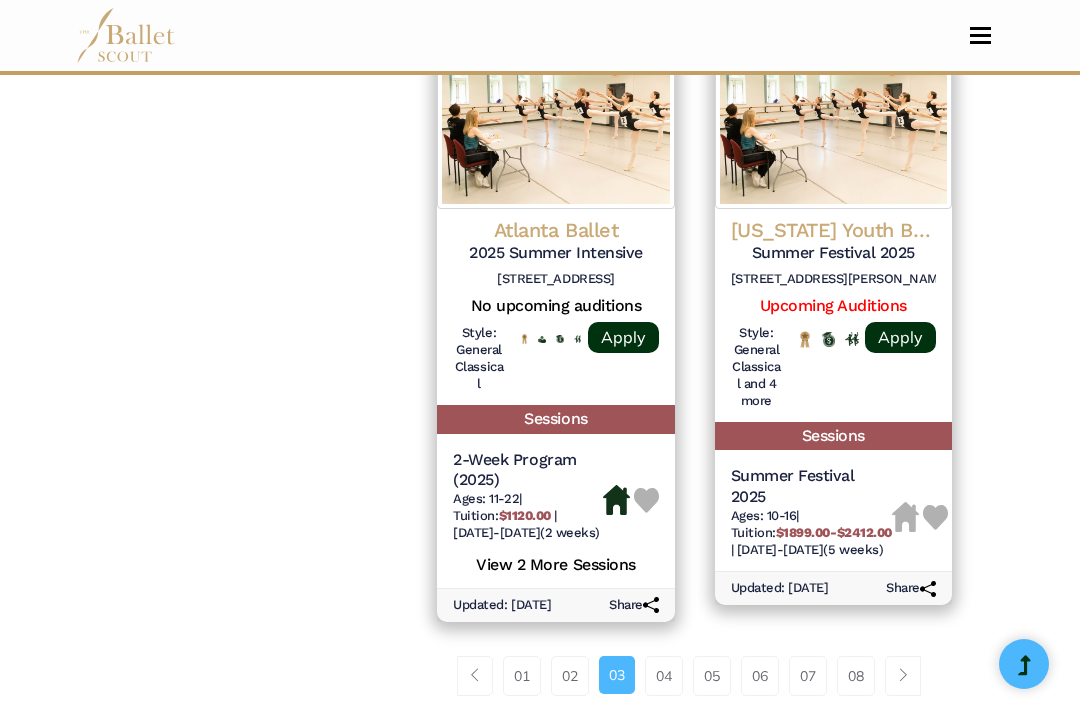 click at bounding box center [903, 676] 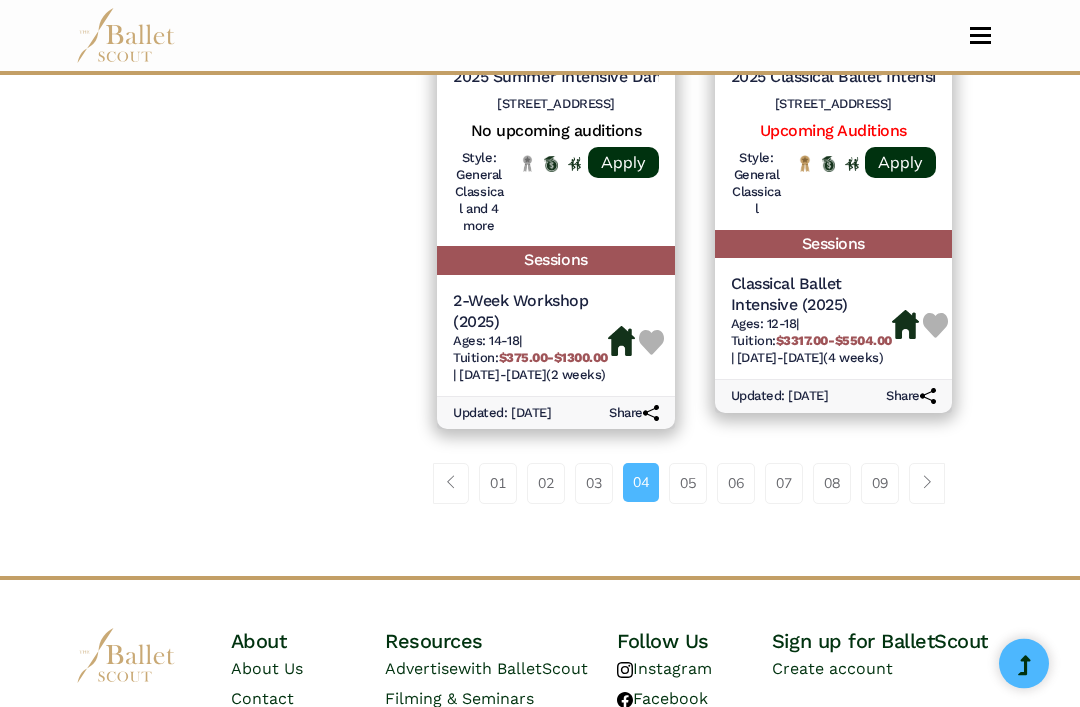 scroll, scrollTop: 3224, scrollLeft: 0, axis: vertical 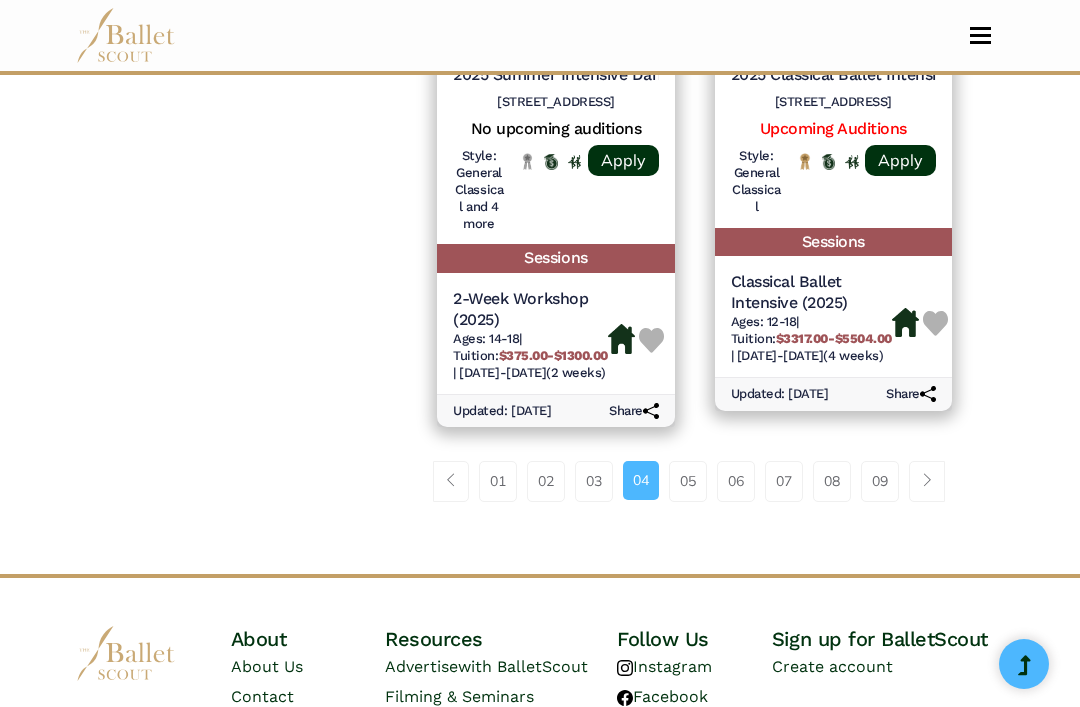 click on "05" at bounding box center [688, 481] 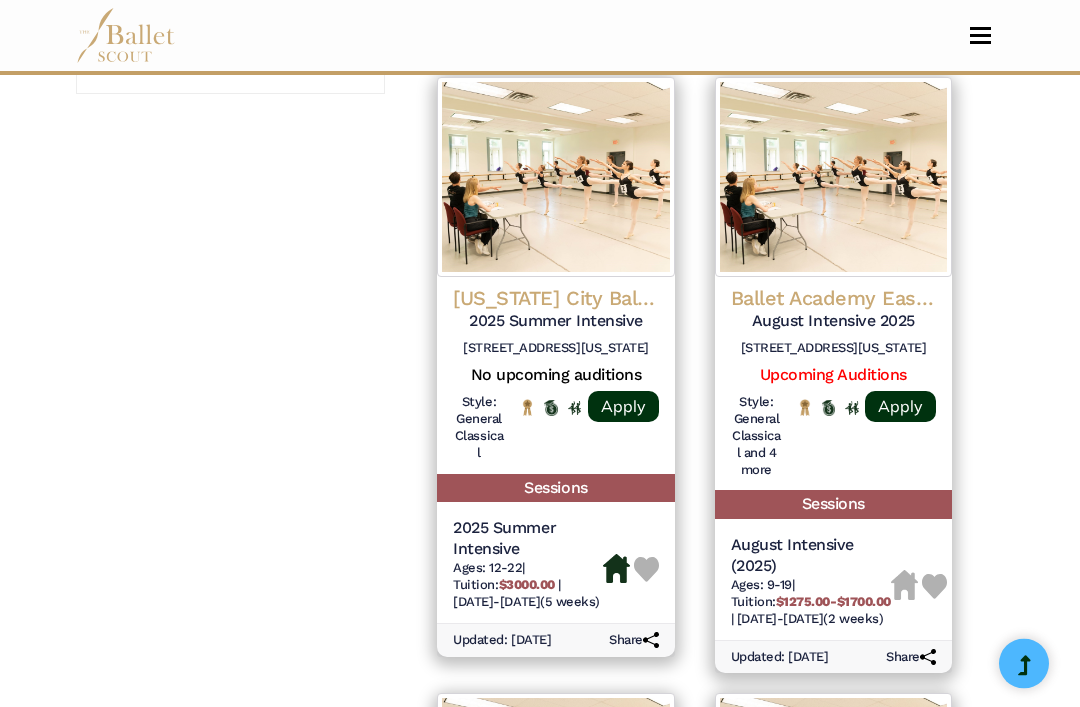 scroll, scrollTop: 1742, scrollLeft: 0, axis: vertical 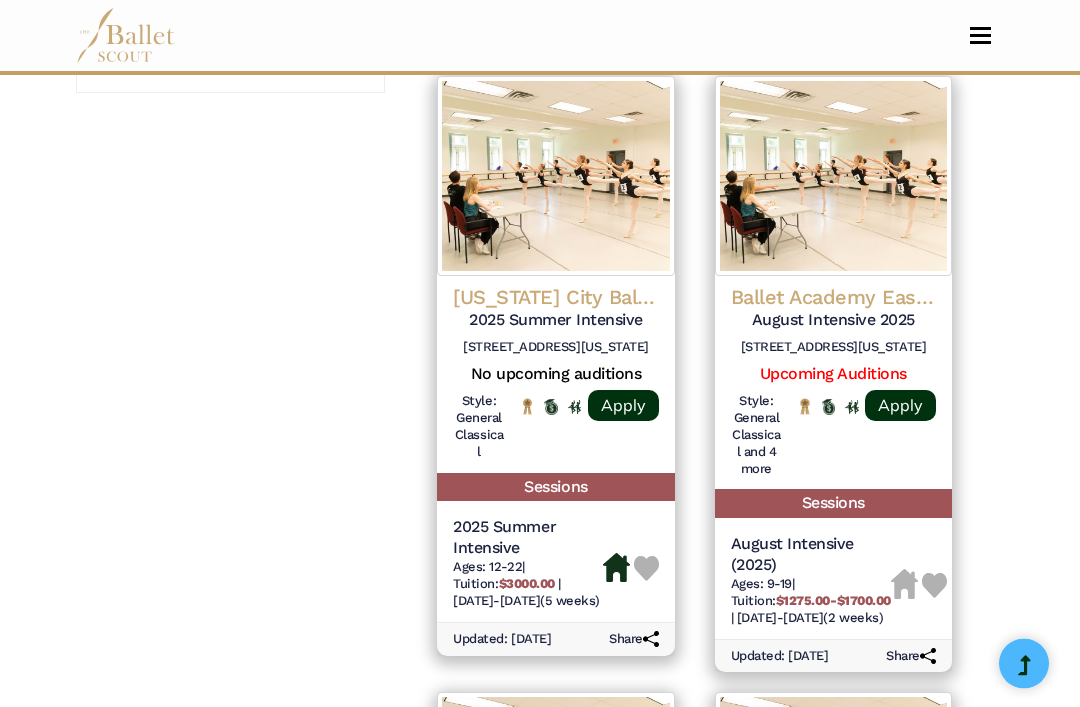 click on "**********" at bounding box center (540, 454) 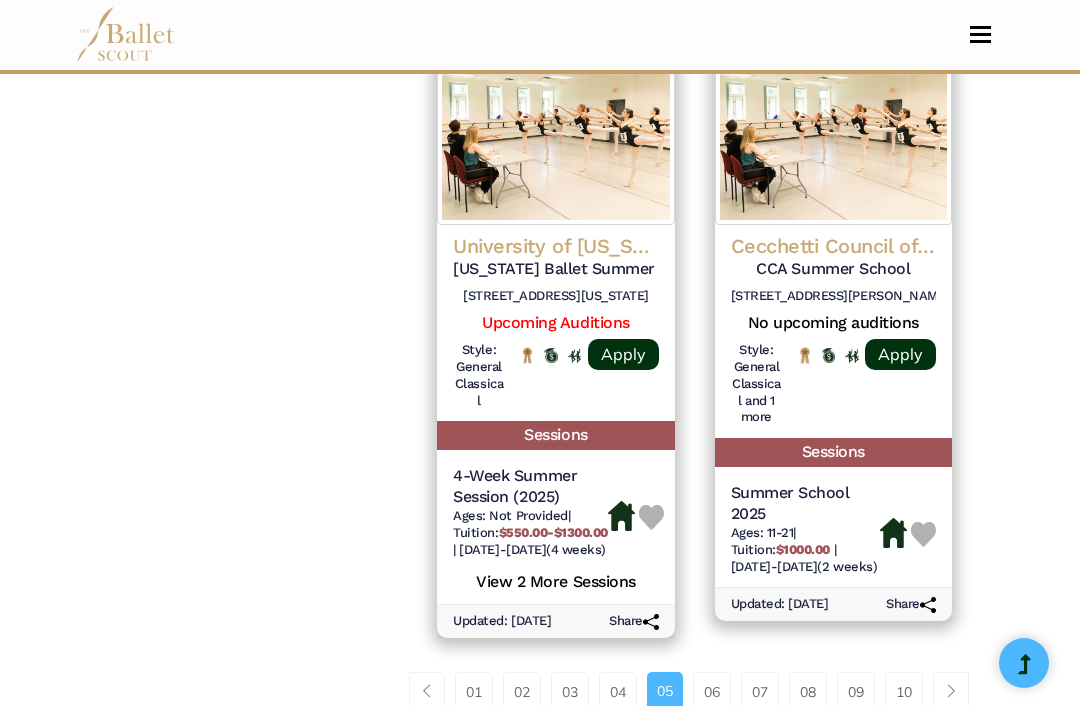 scroll, scrollTop: 3060, scrollLeft: 0, axis: vertical 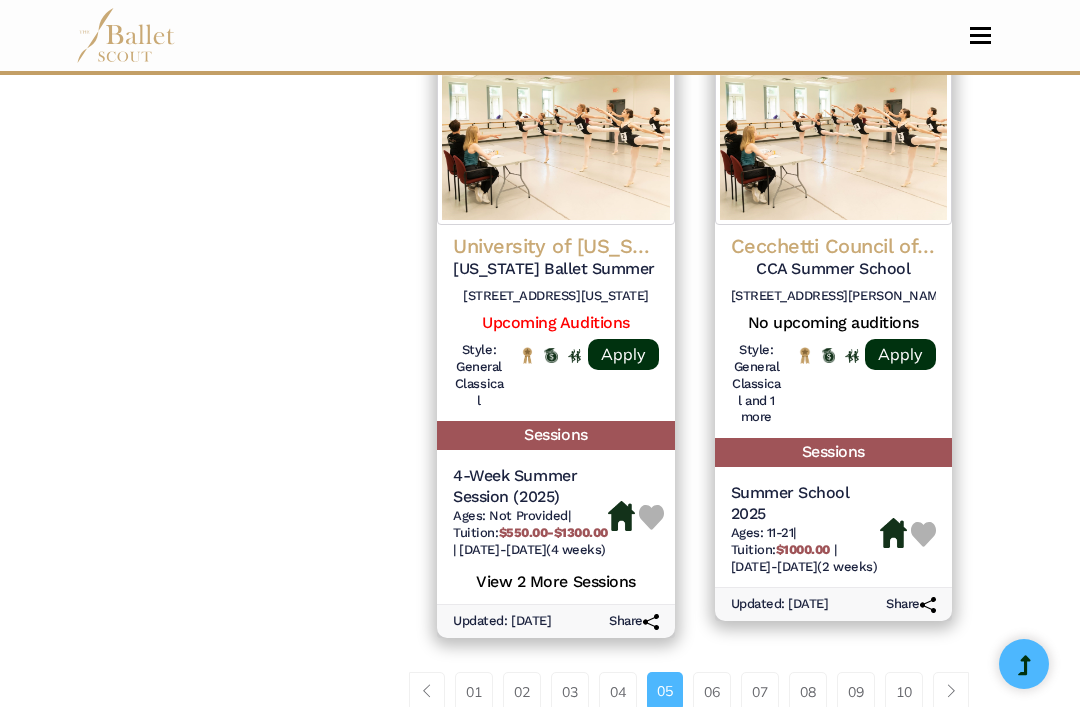 click on "06" at bounding box center [712, 692] 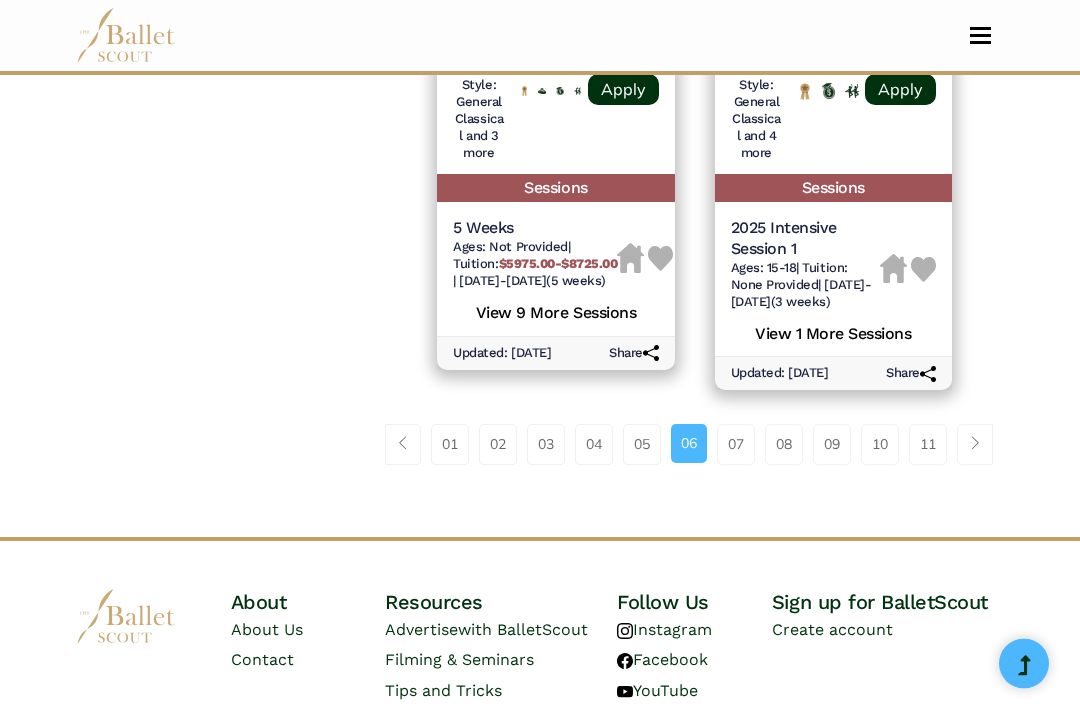 scroll, scrollTop: 3293, scrollLeft: 0, axis: vertical 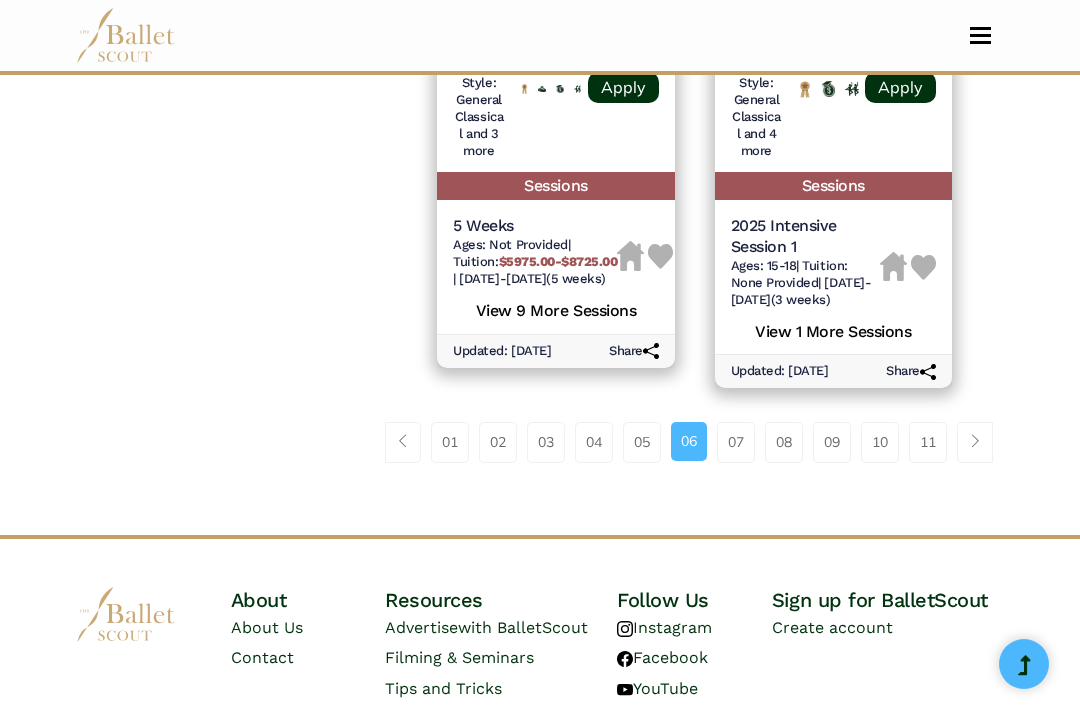 click on "07" at bounding box center (736, 442) 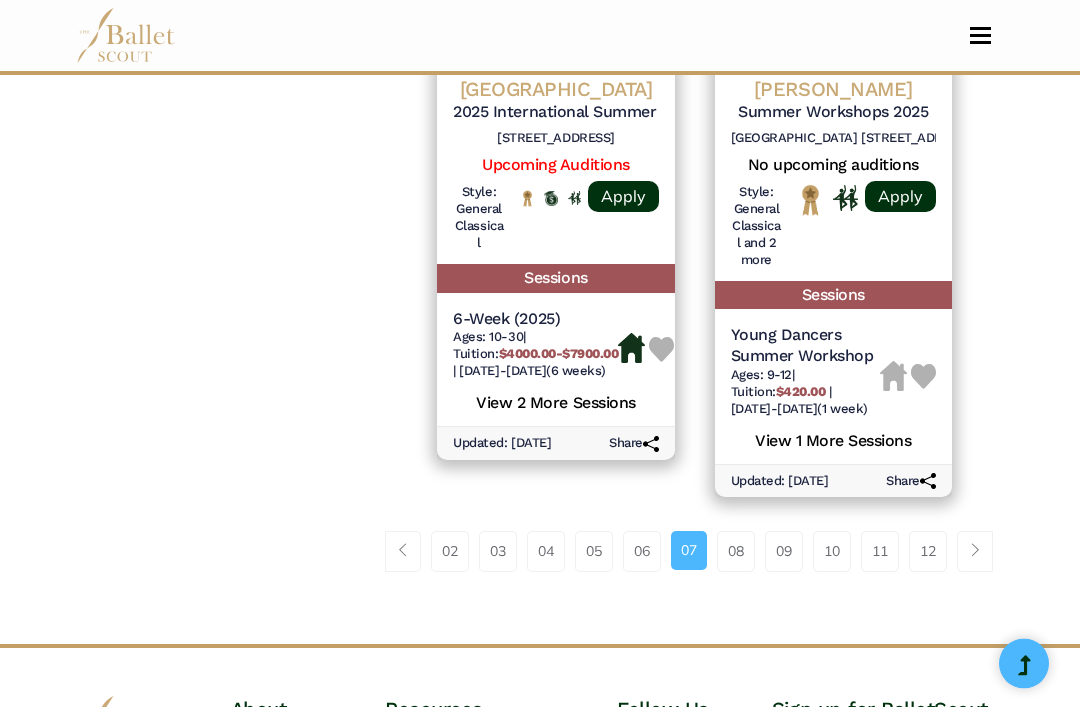 scroll, scrollTop: 3242, scrollLeft: 0, axis: vertical 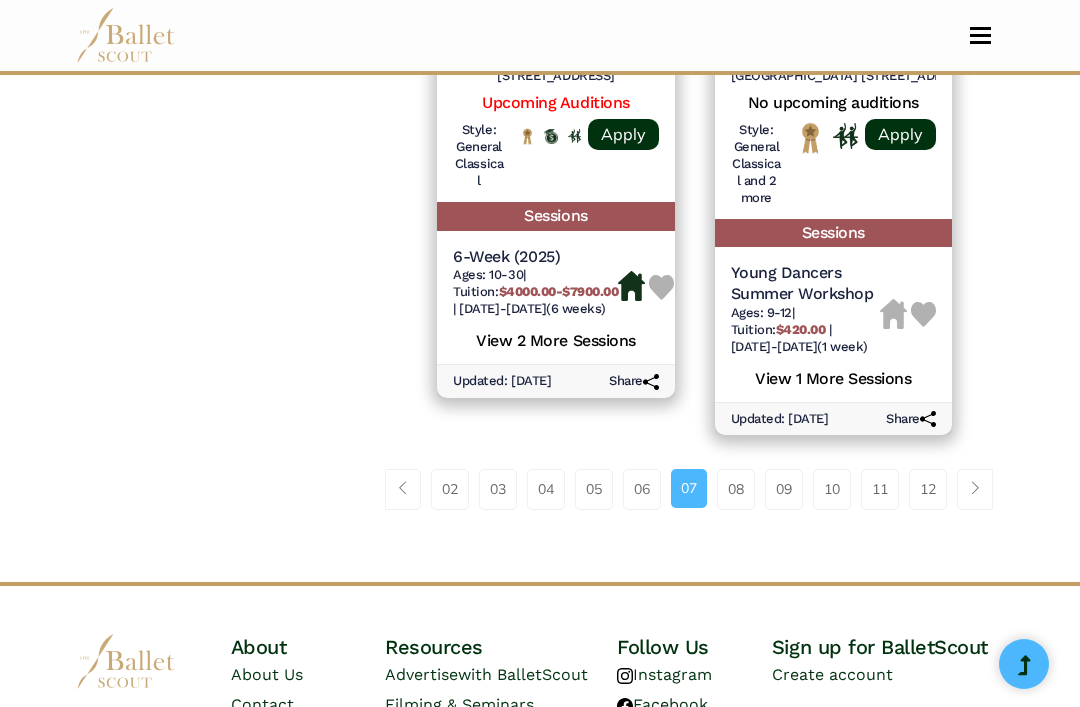 click on "08" at bounding box center (736, 489) 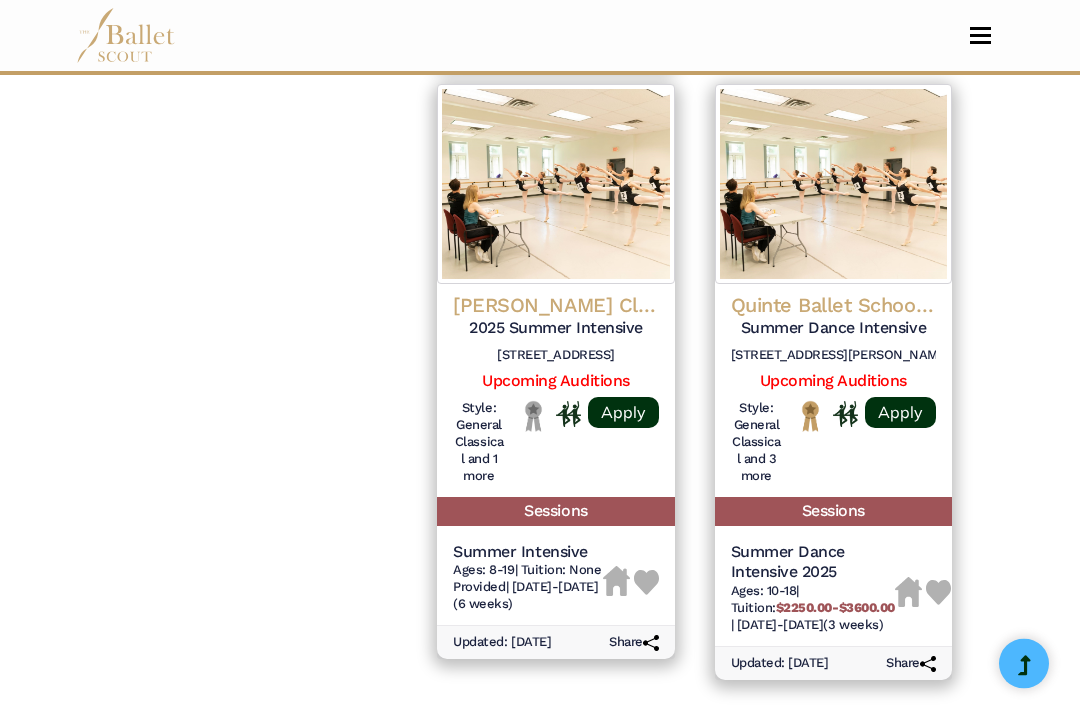 scroll, scrollTop: 2943, scrollLeft: 0, axis: vertical 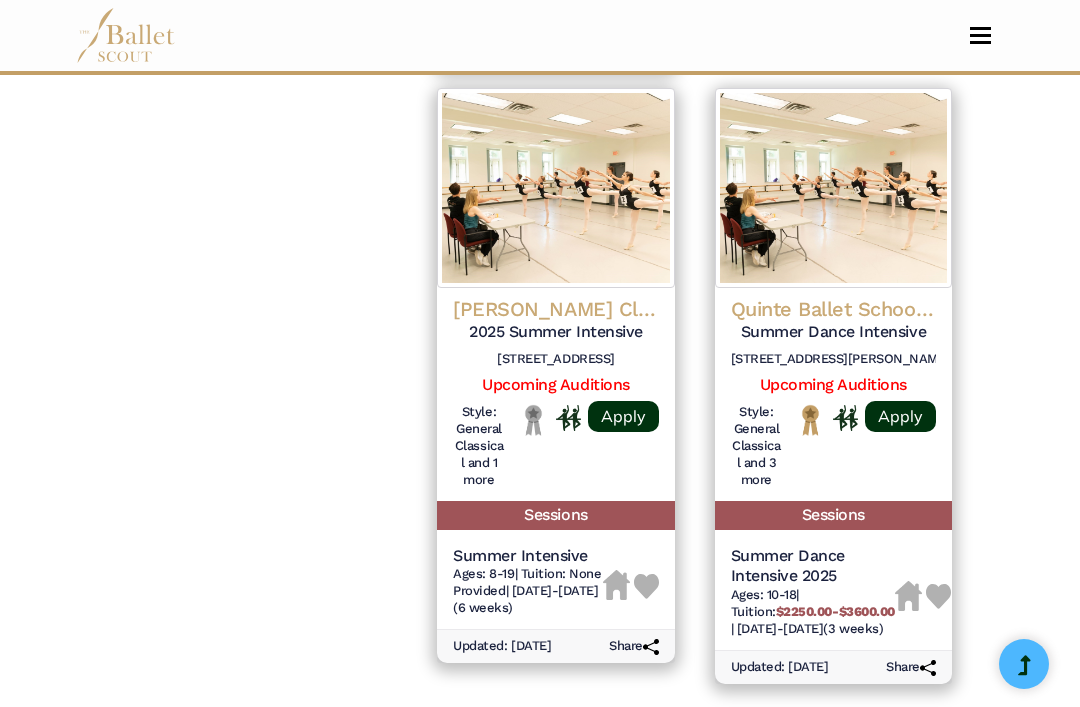 click on "09" at bounding box center [736, 738] 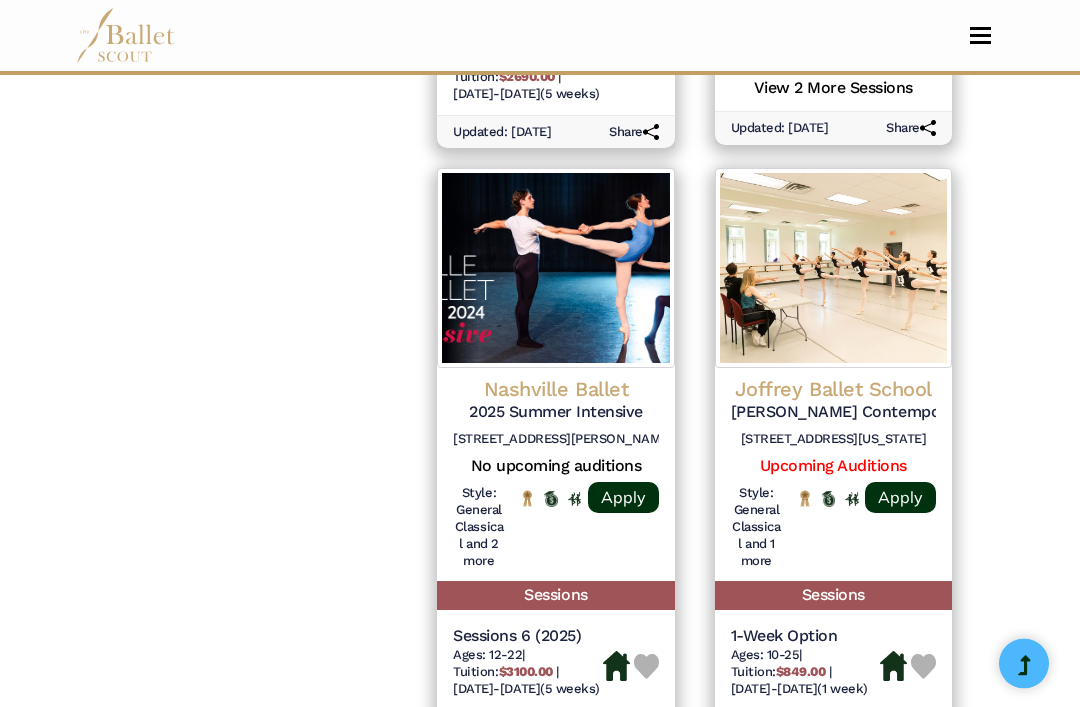 scroll, scrollTop: 2887, scrollLeft: 0, axis: vertical 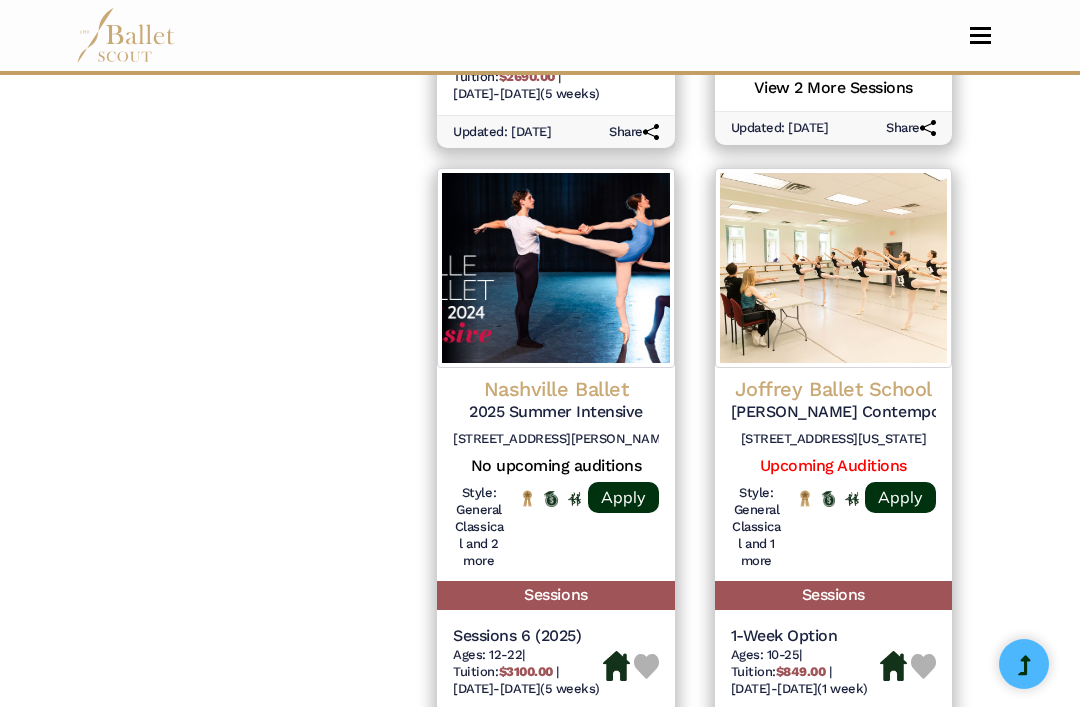 click on "Upcoming Auditions" at bounding box center (833, 465) 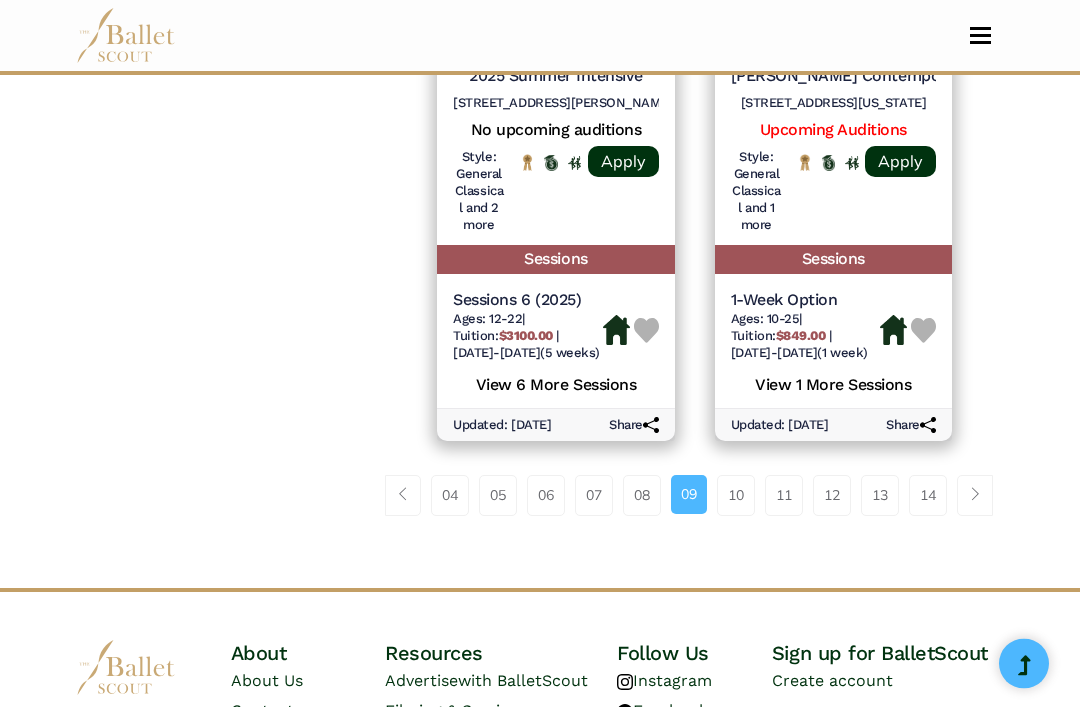 scroll, scrollTop: 3237, scrollLeft: 0, axis: vertical 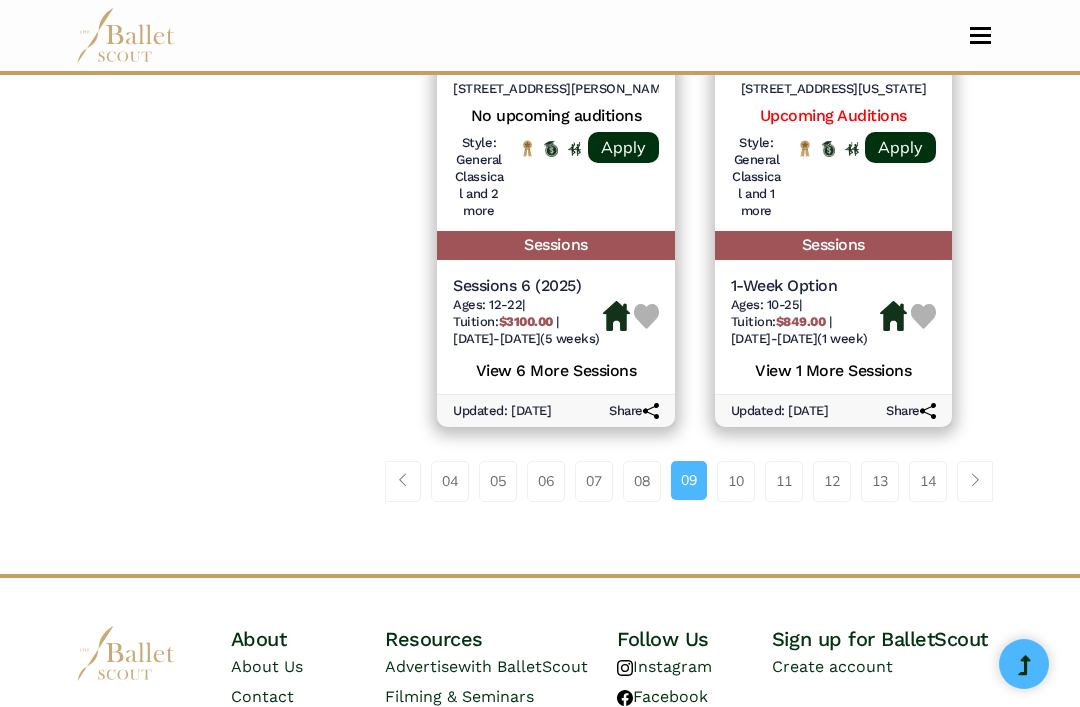 click on "10" at bounding box center (736, 481) 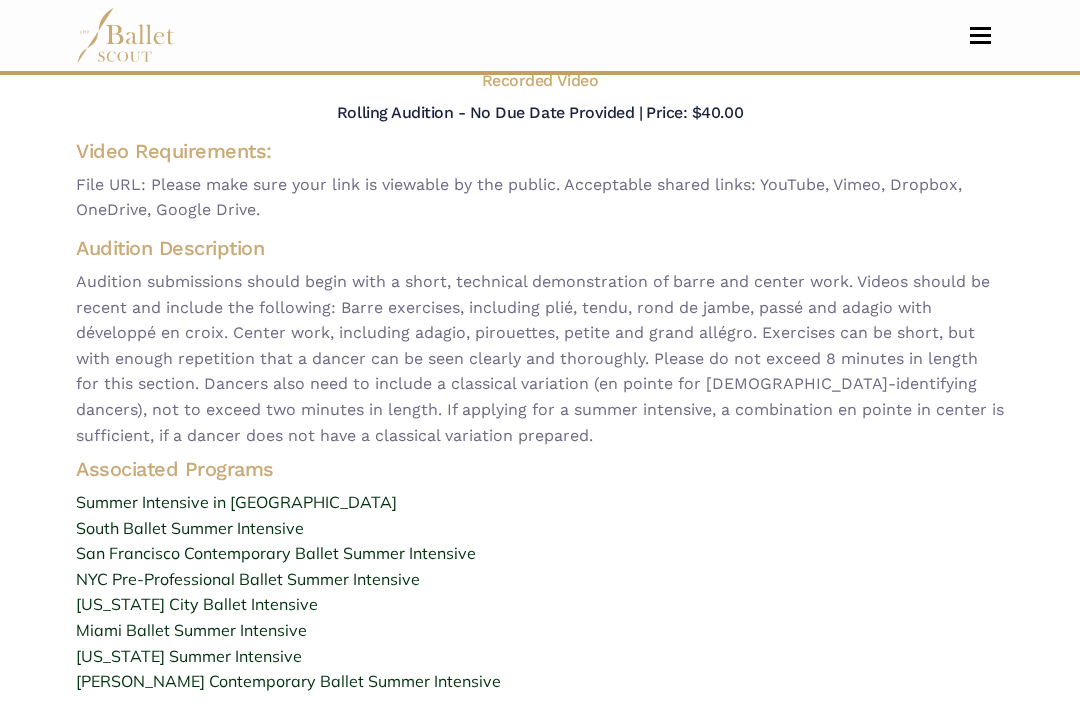 scroll, scrollTop: 0, scrollLeft: 0, axis: both 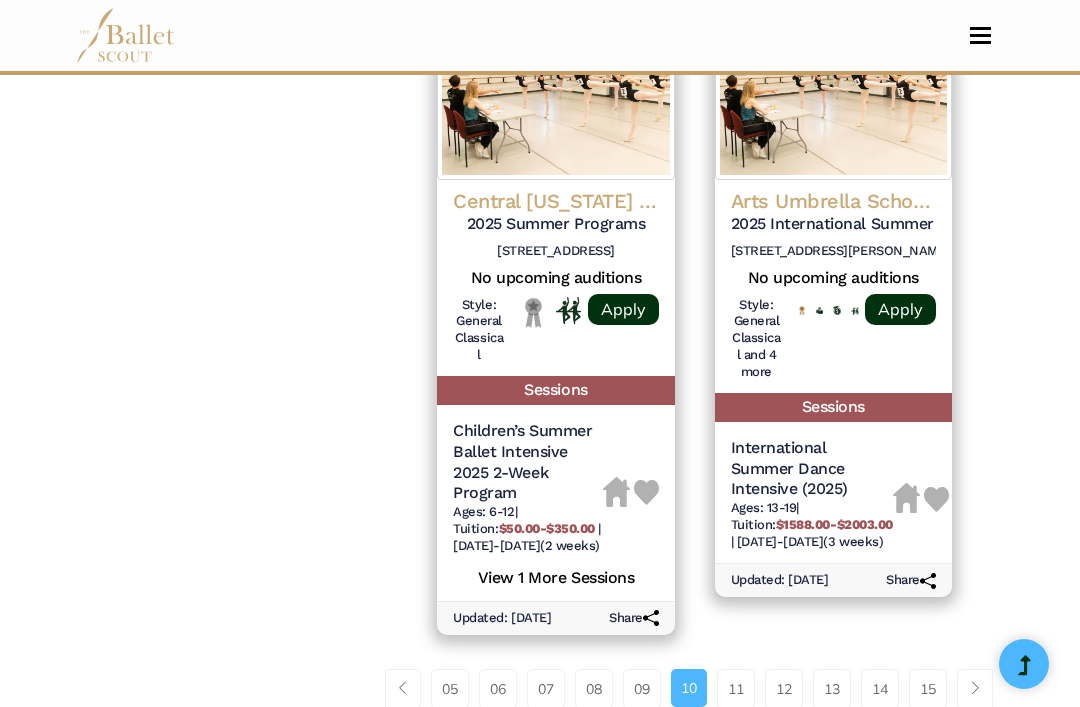 click on "11" at bounding box center [736, 689] 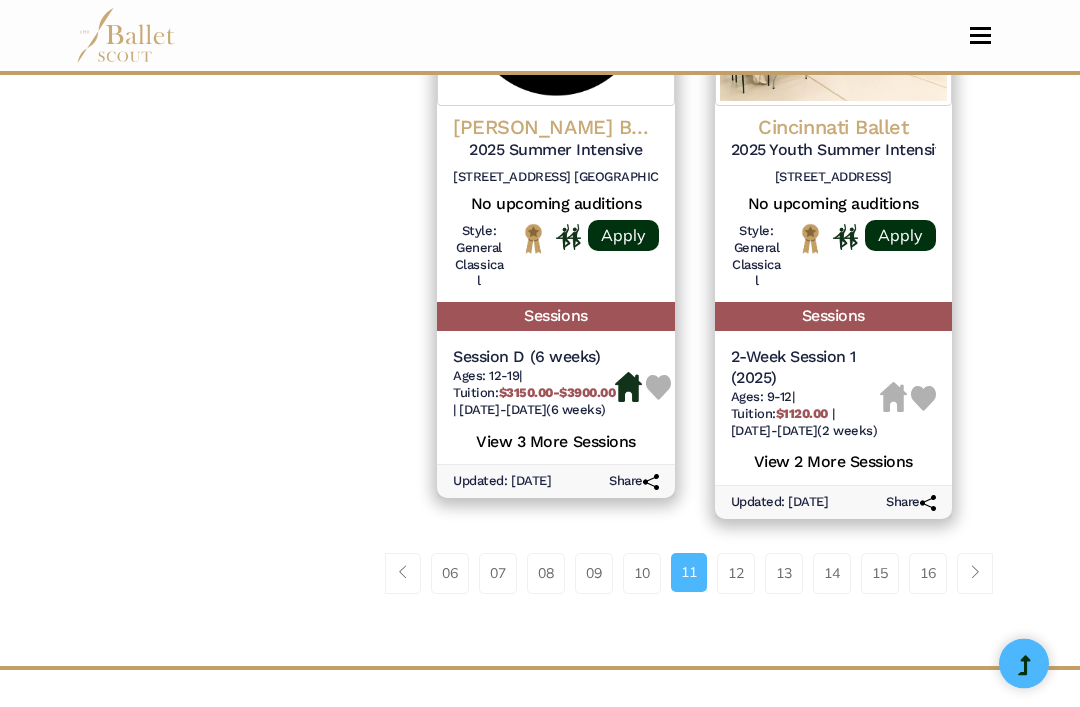 scroll, scrollTop: 3183, scrollLeft: 0, axis: vertical 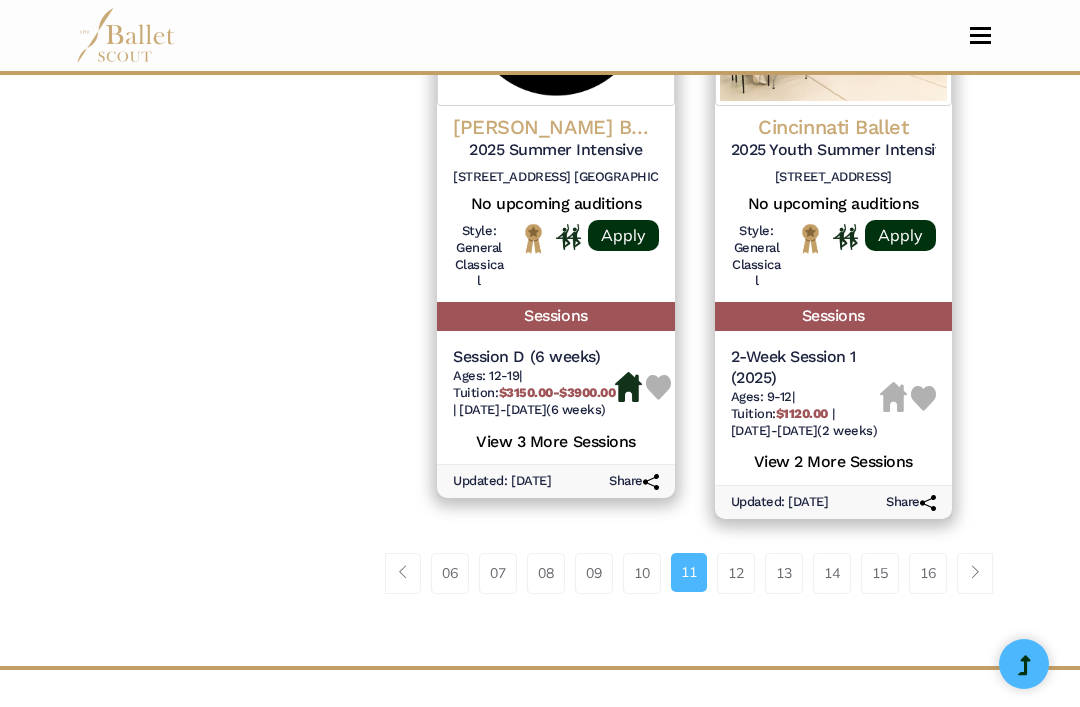 click on "12" at bounding box center (736, 573) 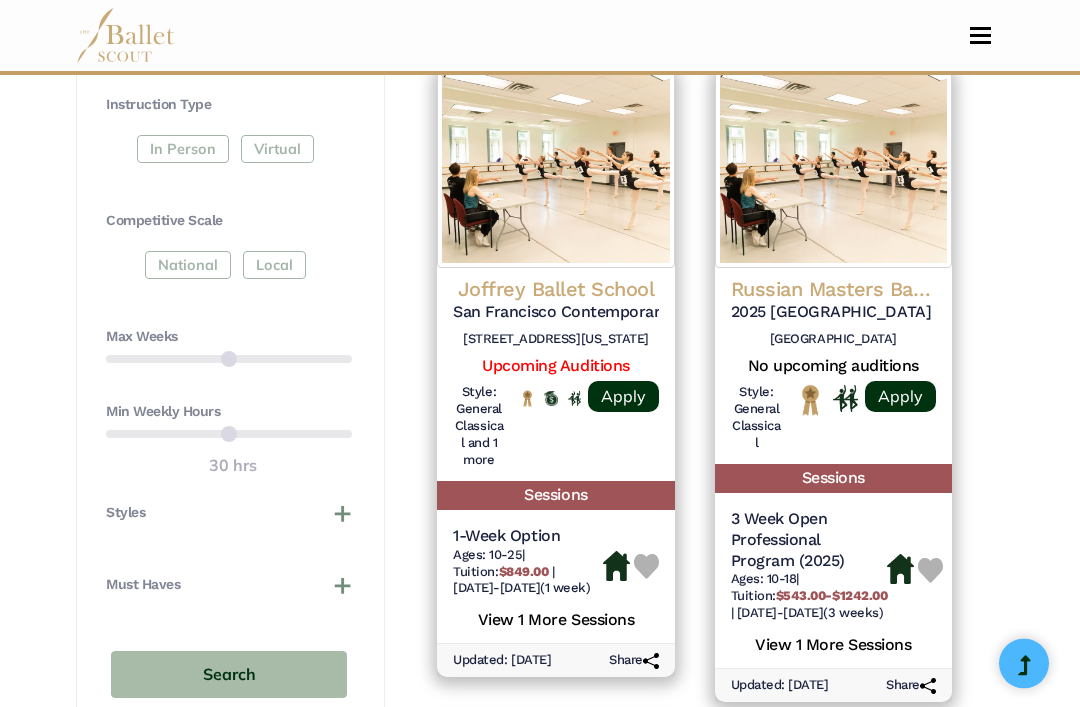 scroll, scrollTop: 1047, scrollLeft: 0, axis: vertical 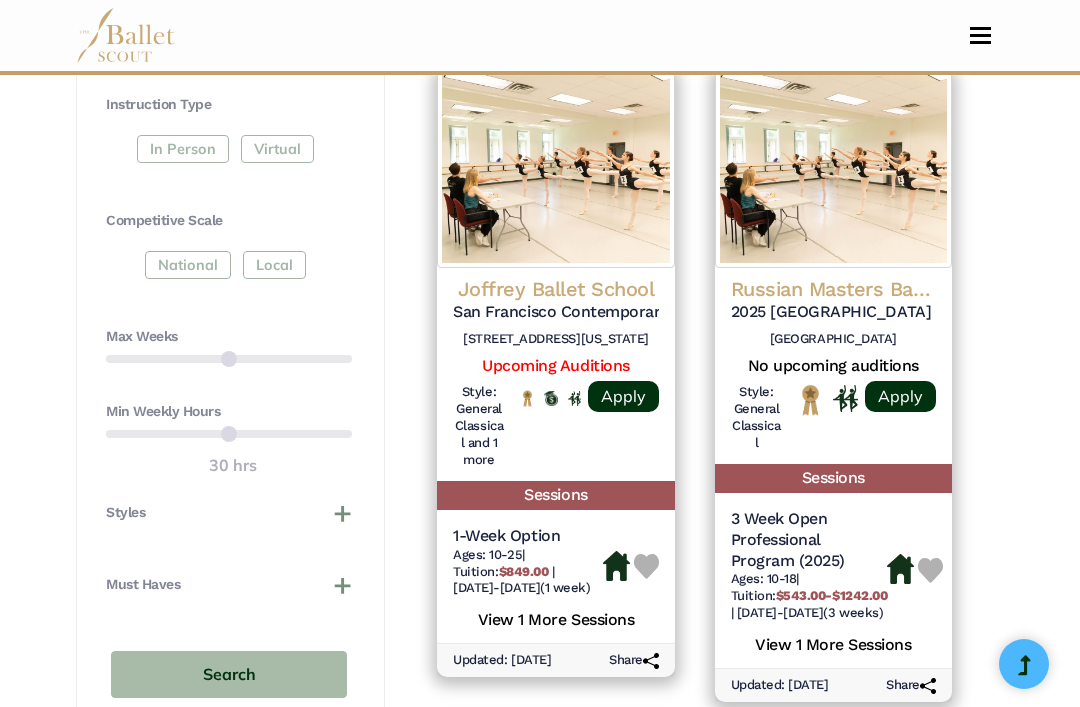 click on "Upcoming Auditions" at bounding box center (555, 365) 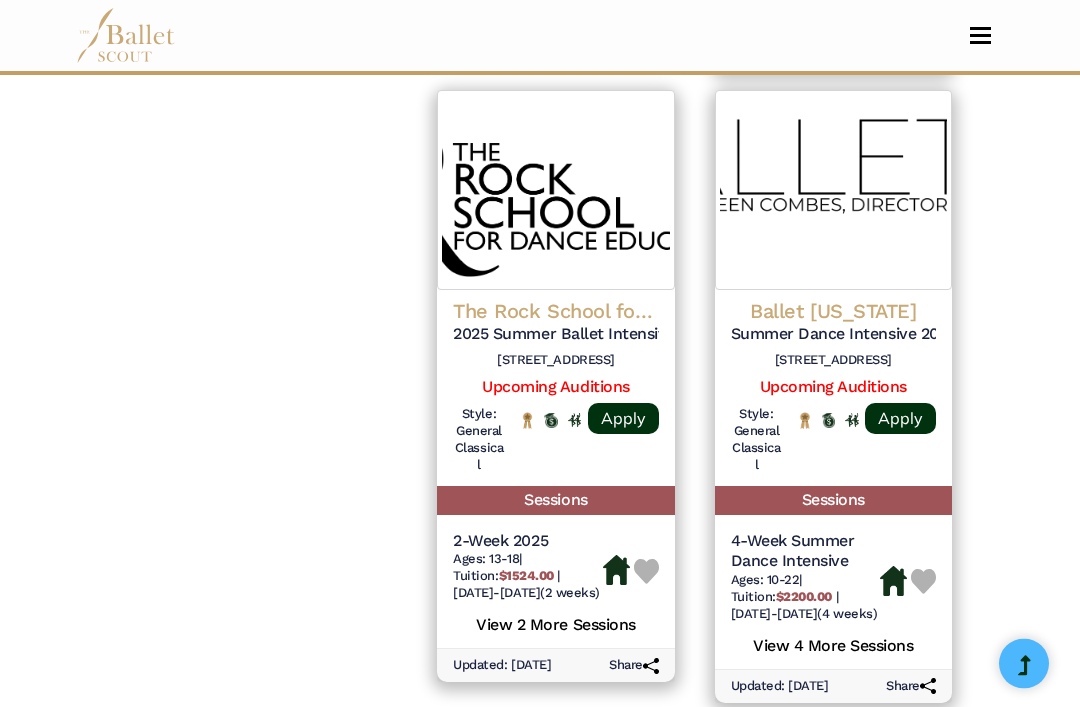 scroll, scrollTop: 2932, scrollLeft: 0, axis: vertical 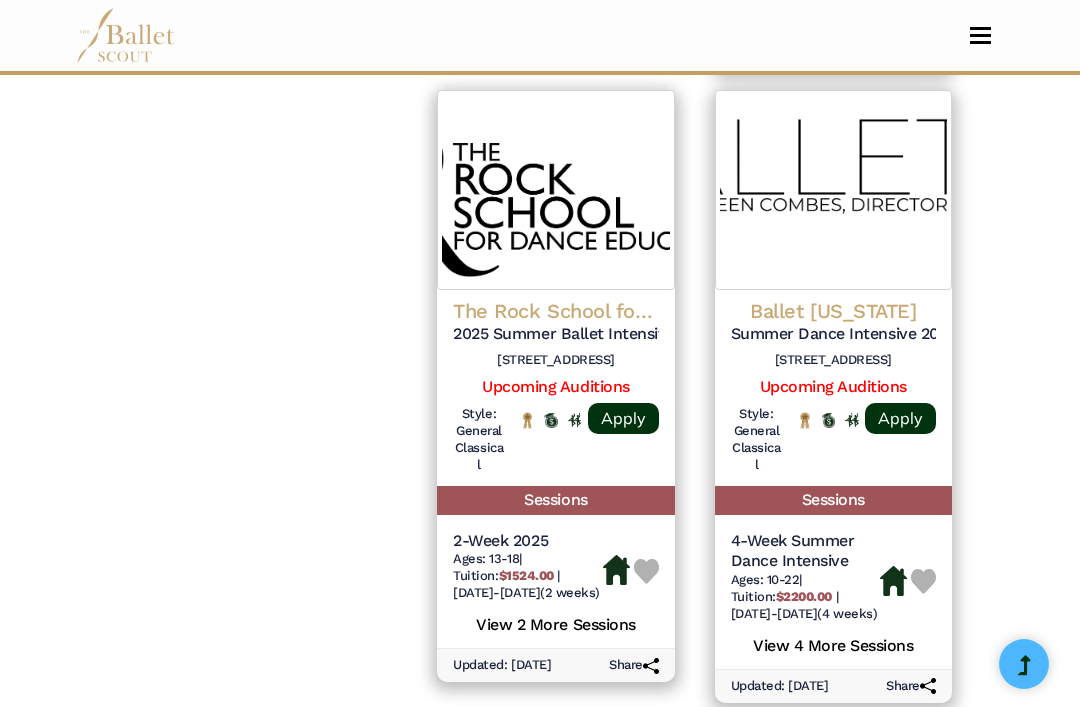 click on "13" at bounding box center (736, 757) 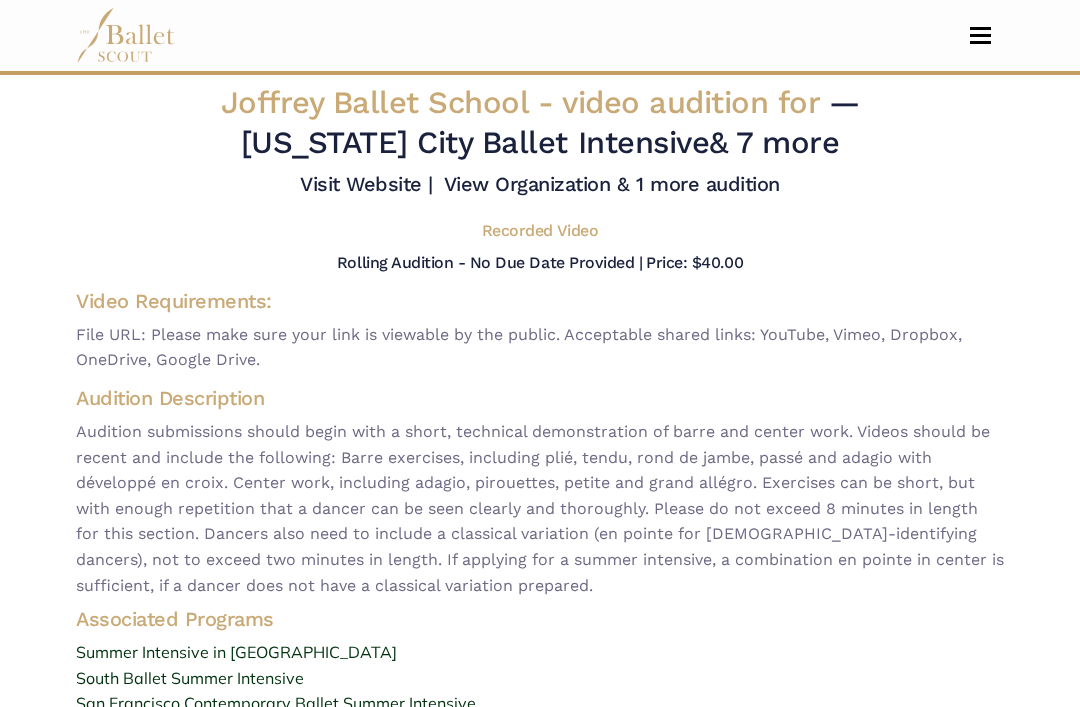 scroll, scrollTop: 0, scrollLeft: 0, axis: both 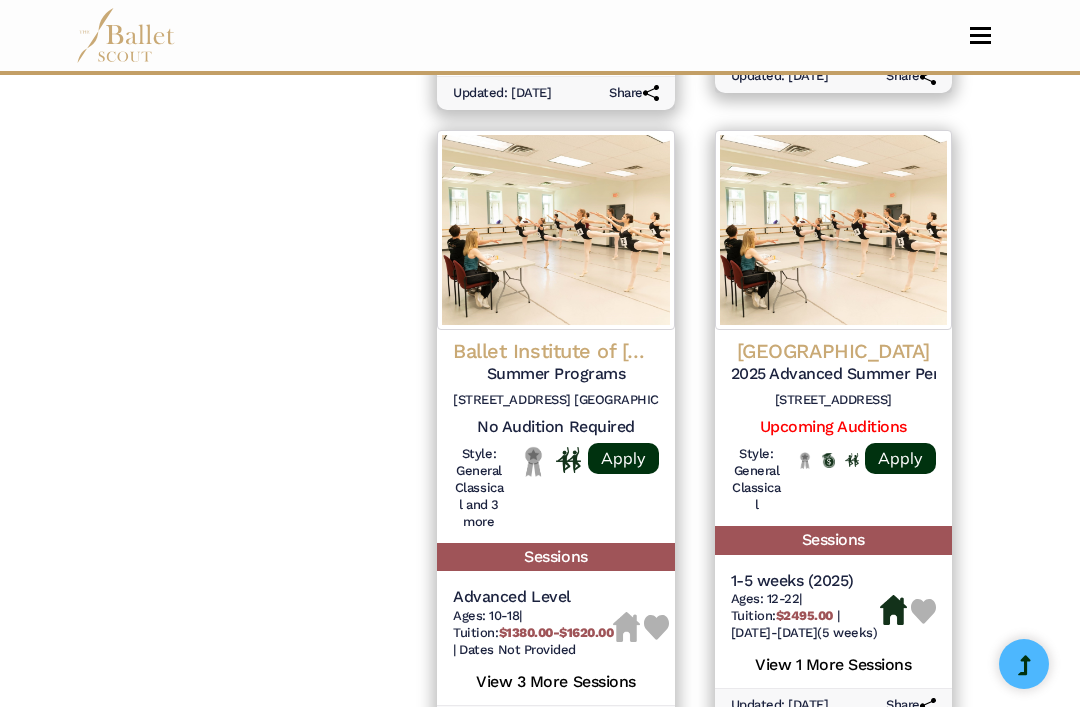 click on "14" at bounding box center (736, 793) 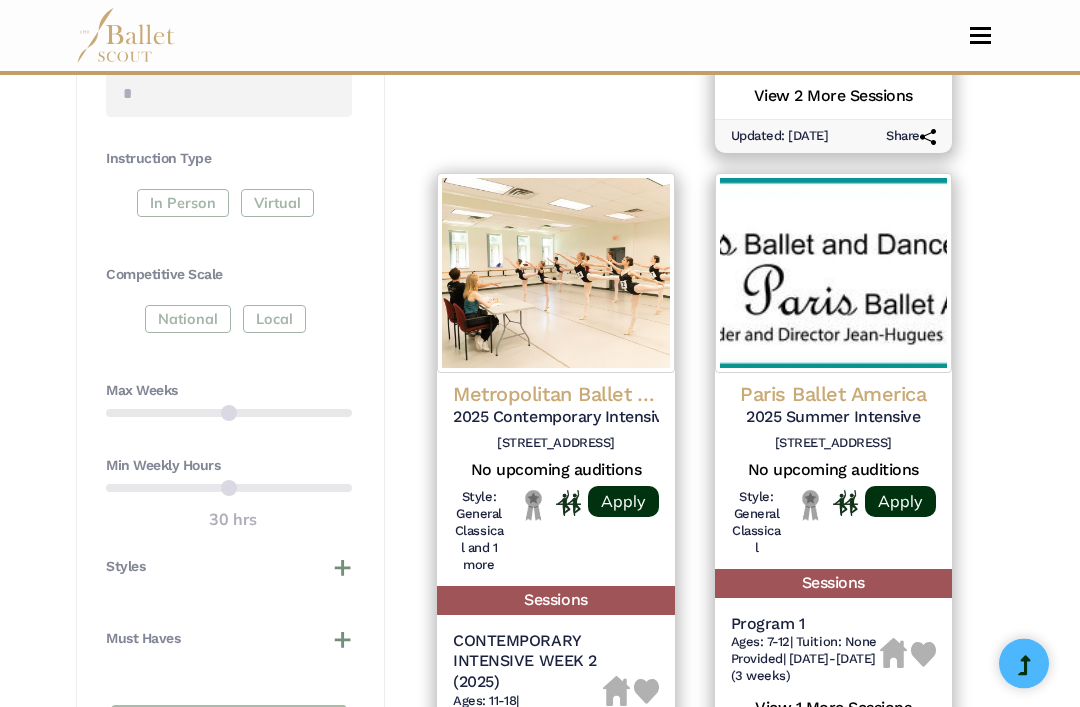 scroll, scrollTop: 995, scrollLeft: 0, axis: vertical 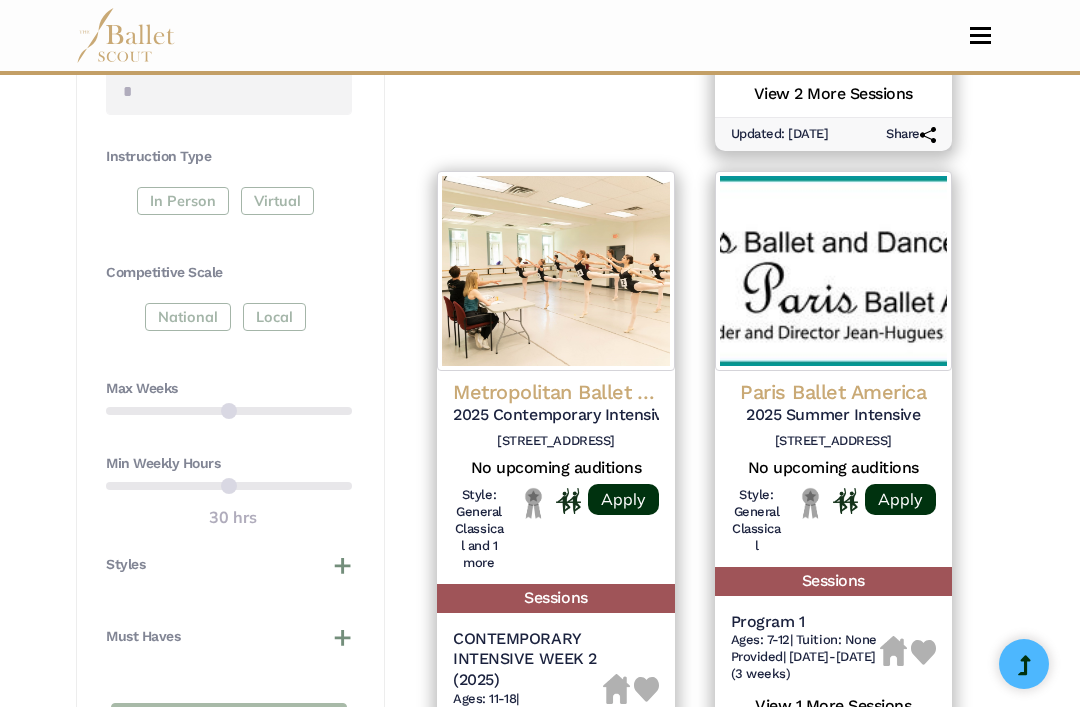 click at bounding box center (833, 271) 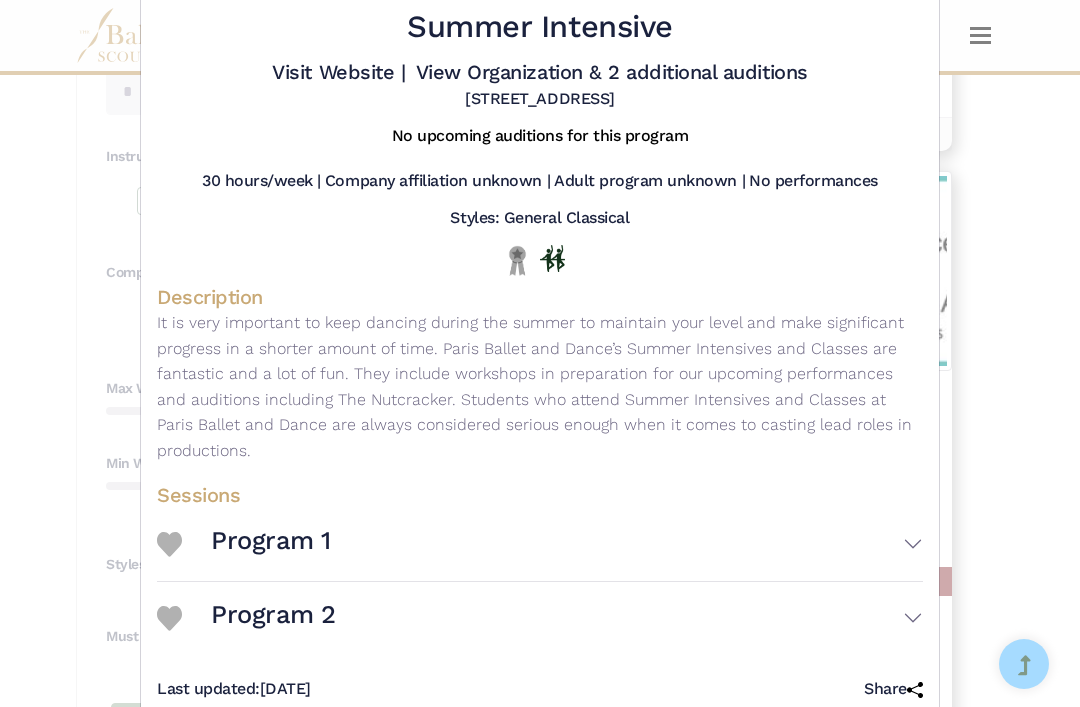 scroll, scrollTop: 85, scrollLeft: 0, axis: vertical 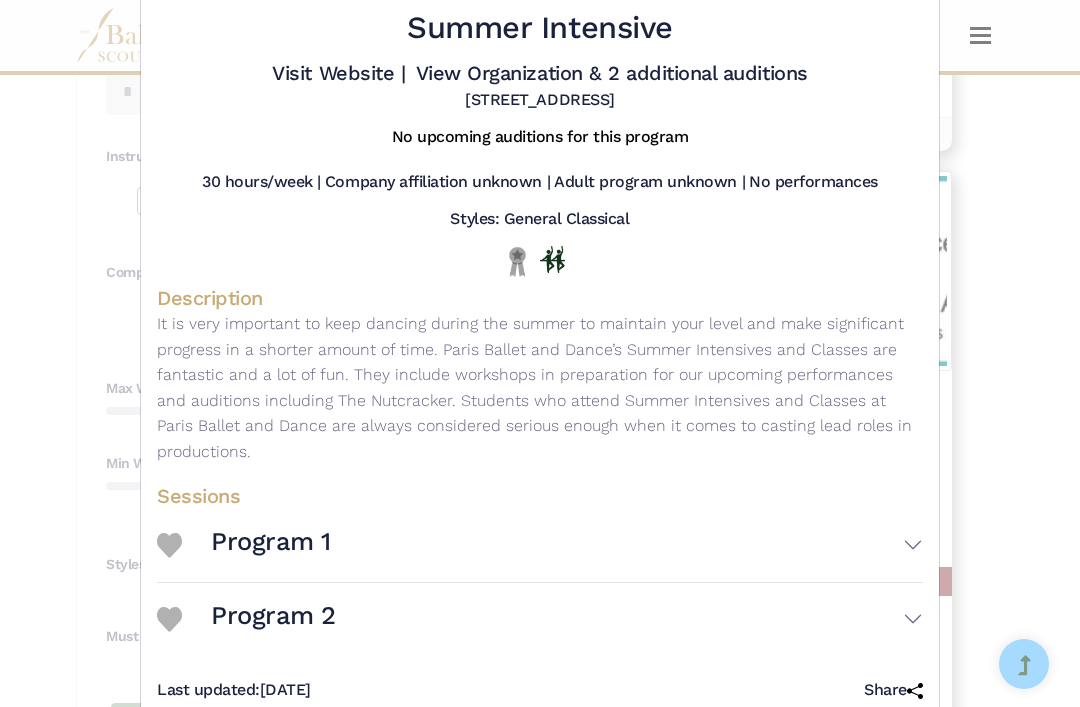 click on "Paris Ballet America
-
Intensive
-
2025 Summer Intensive
Visit Website |
View Organization
& 2 additional auditions" at bounding box center (540, 353) 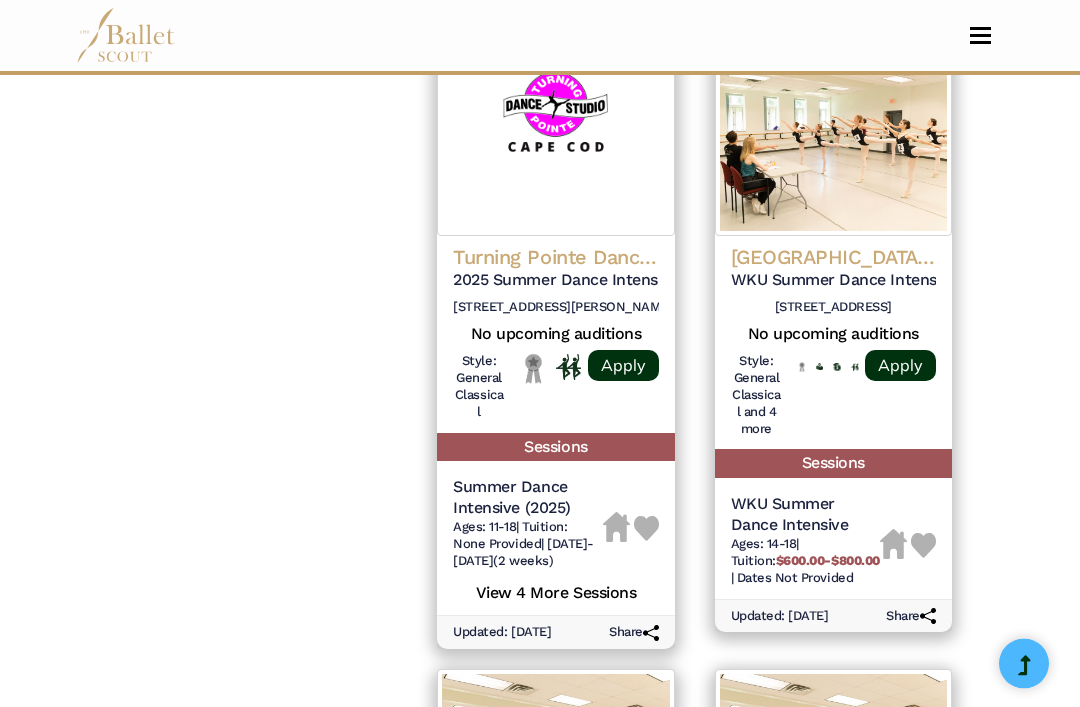 scroll, scrollTop: 2431, scrollLeft: 0, axis: vertical 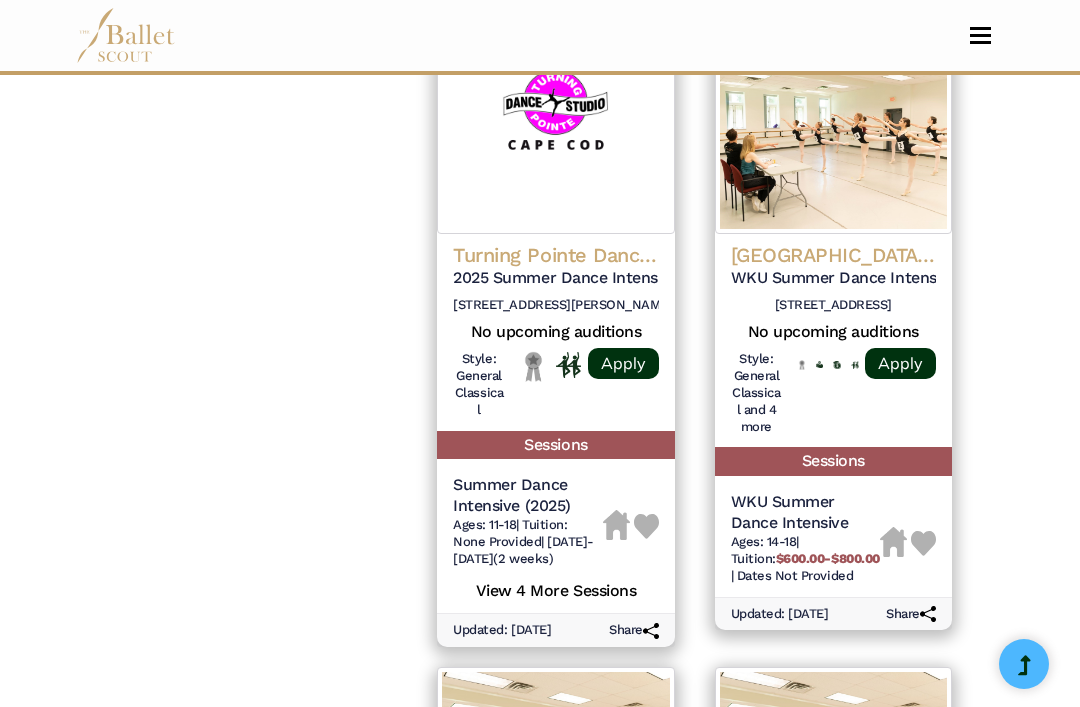 click on "509 Thomas B. Landers Road Falmouth, Ma 02536" at bounding box center (555, 305) 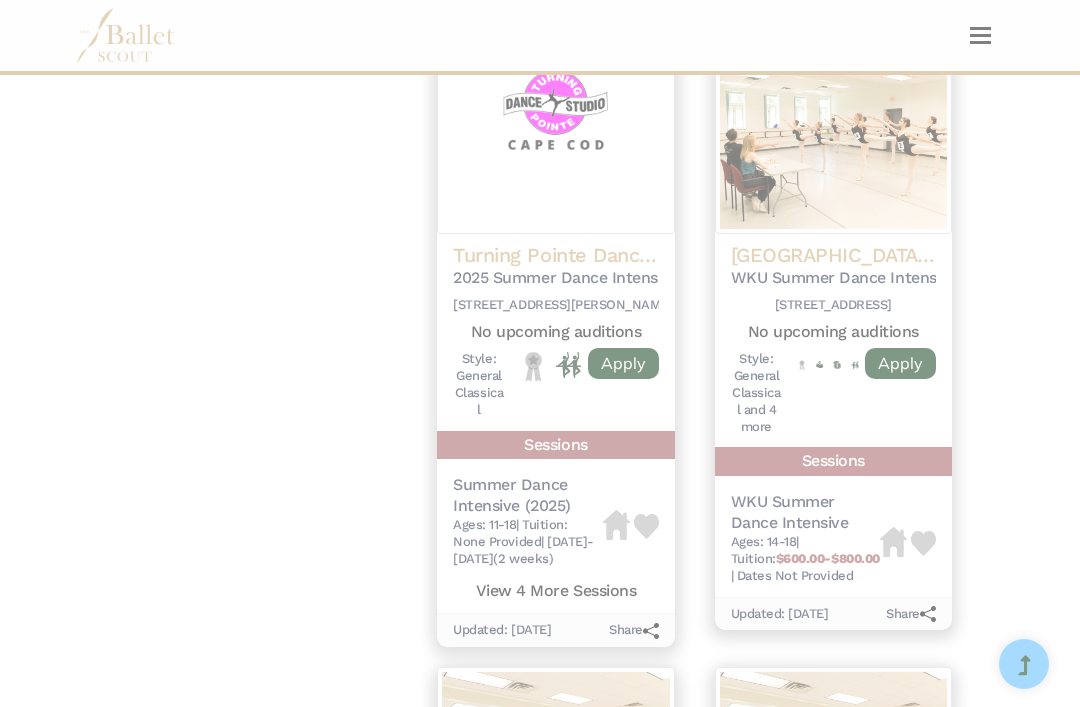 scroll, scrollTop: 0, scrollLeft: 0, axis: both 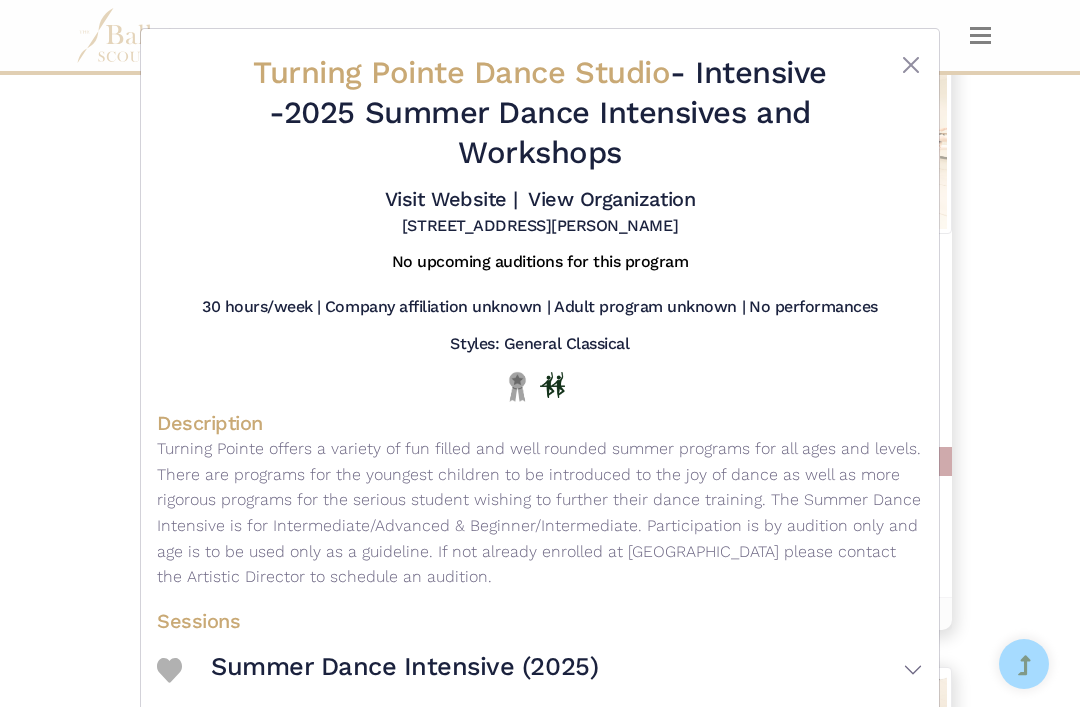 click at bounding box center [911, 65] 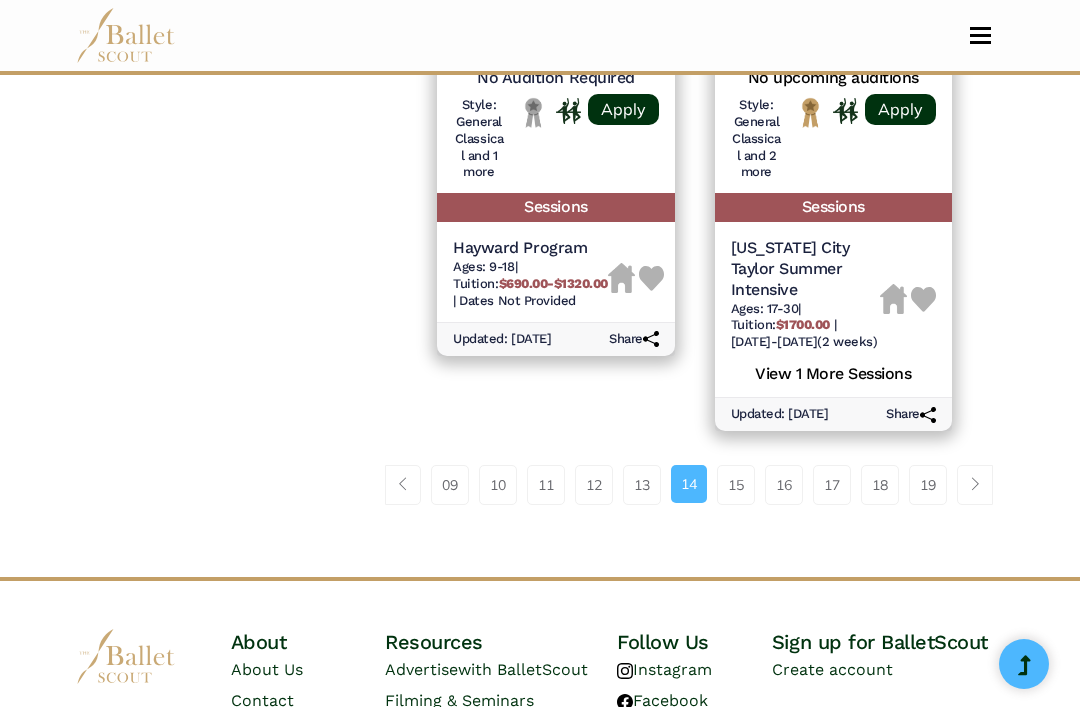 scroll, scrollTop: 3323, scrollLeft: 0, axis: vertical 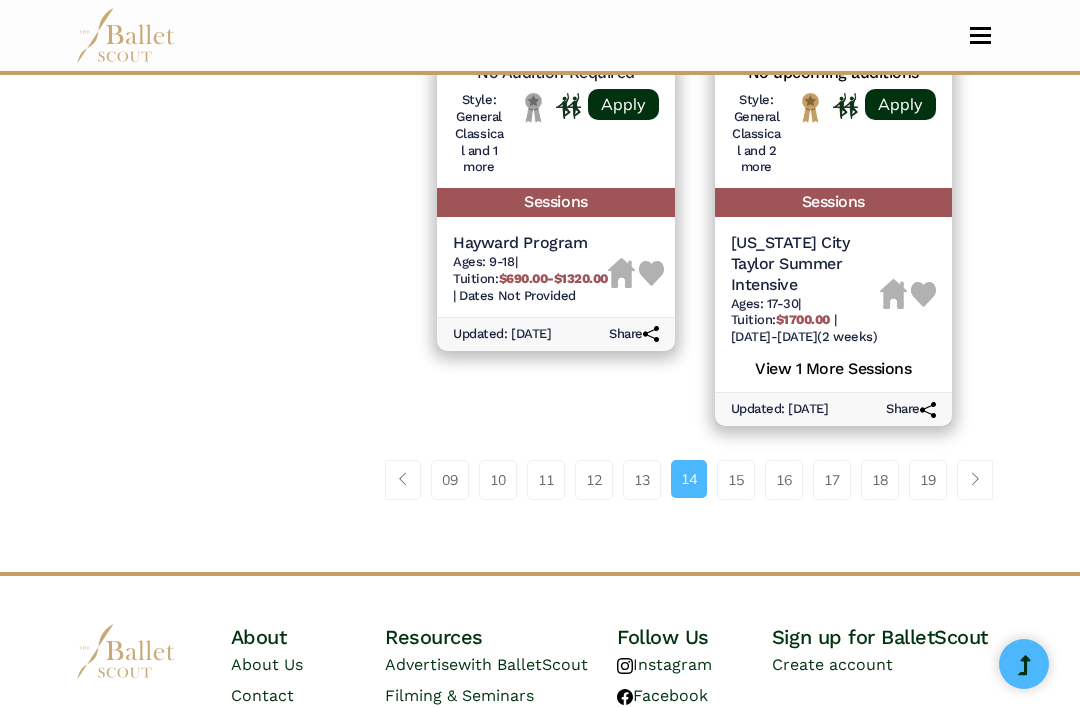 click on "15" at bounding box center (736, 480) 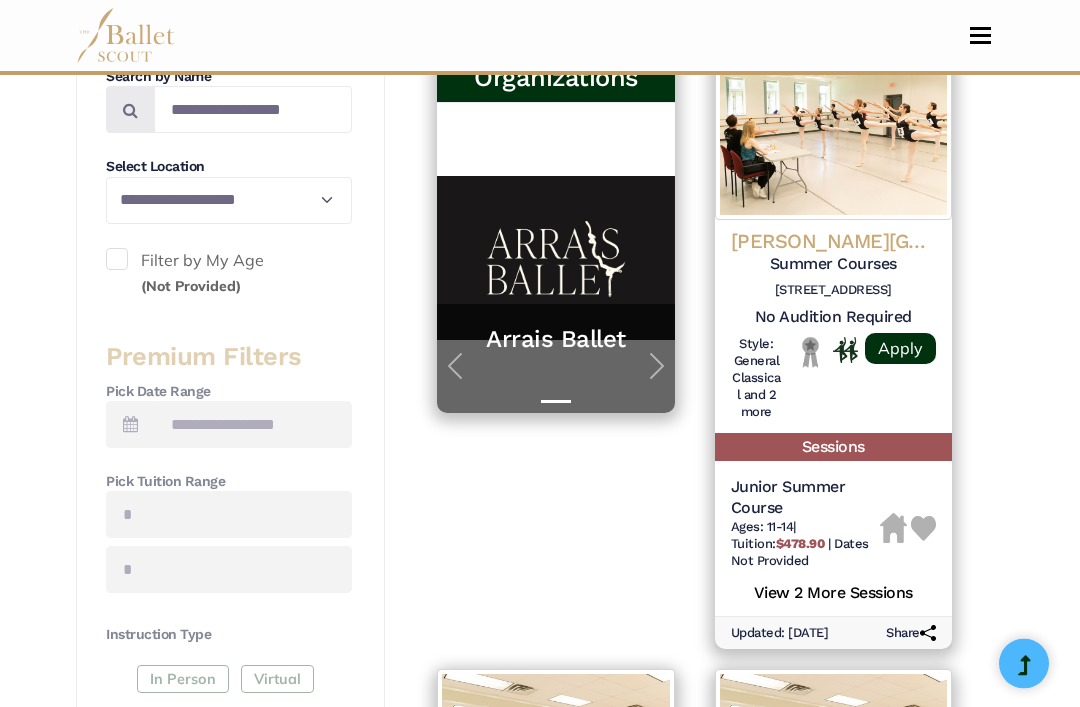 scroll, scrollTop: 517, scrollLeft: 0, axis: vertical 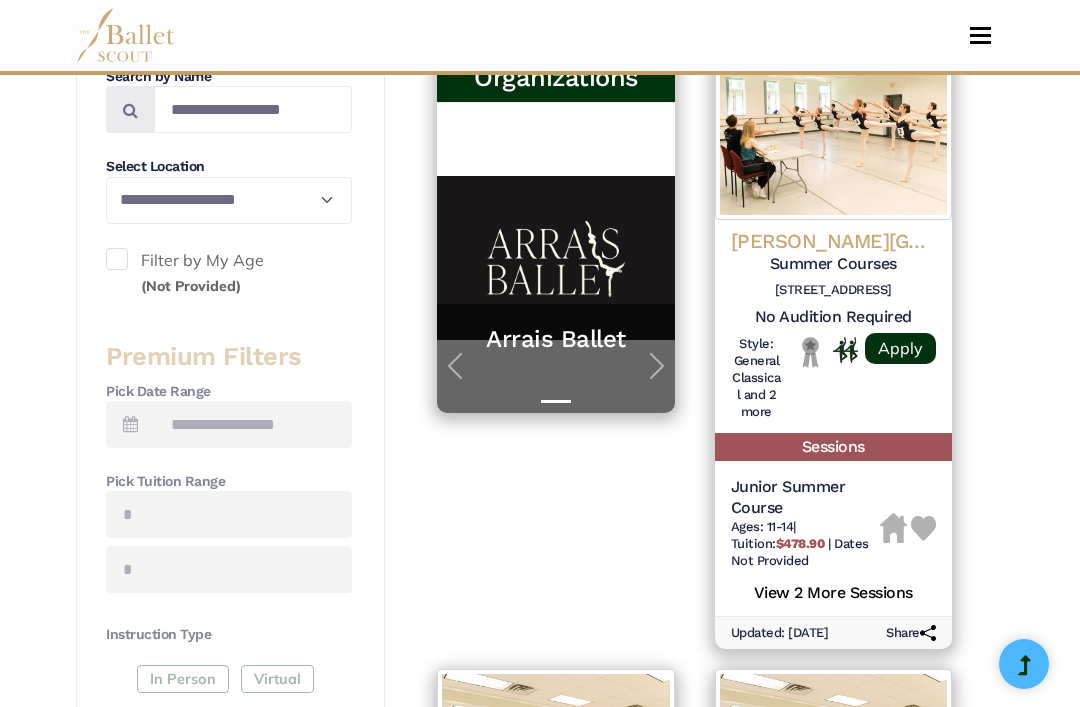 click at bounding box center [833, 120] 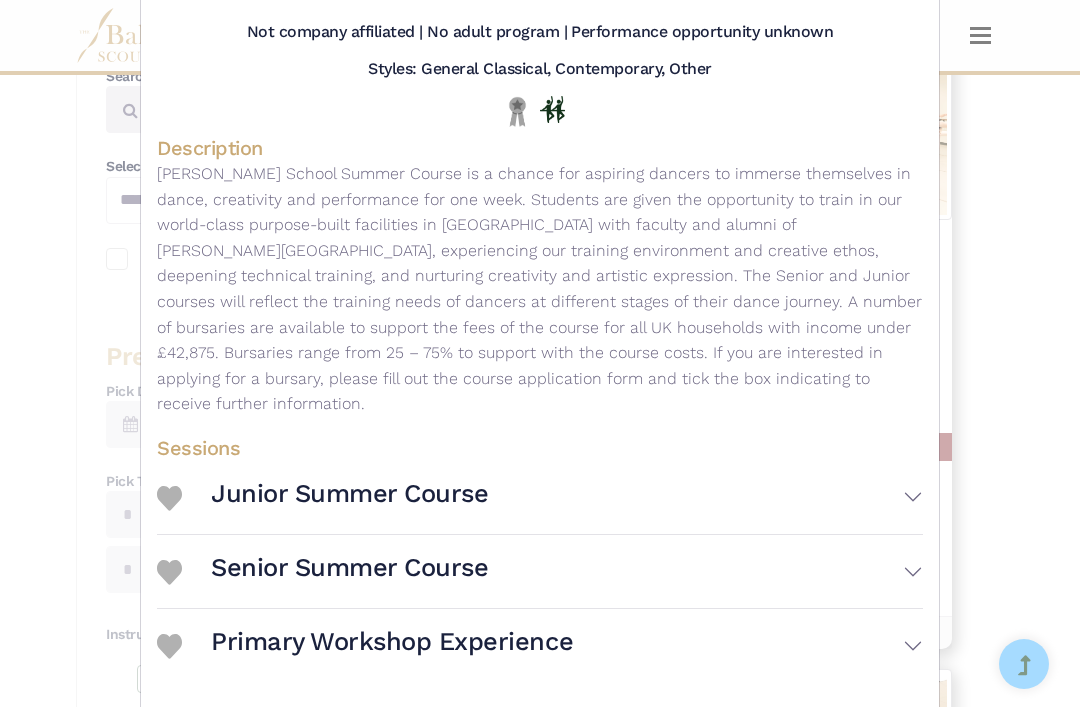 scroll, scrollTop: 234, scrollLeft: 0, axis: vertical 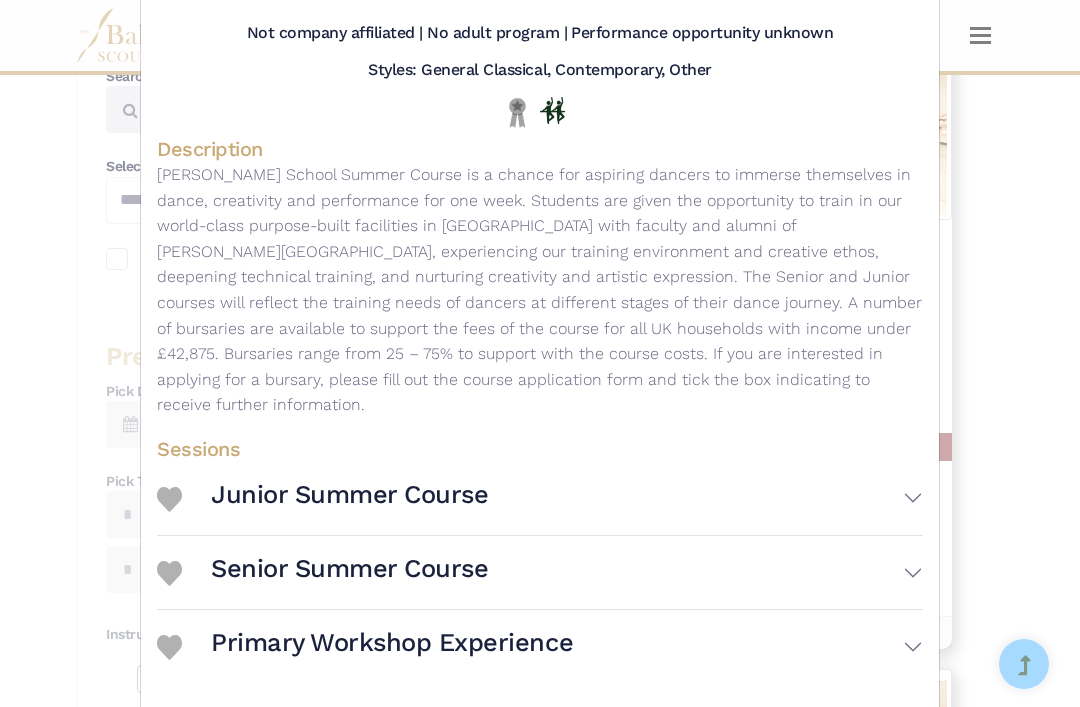 click on "Junior Summer Course" at bounding box center [349, 494] 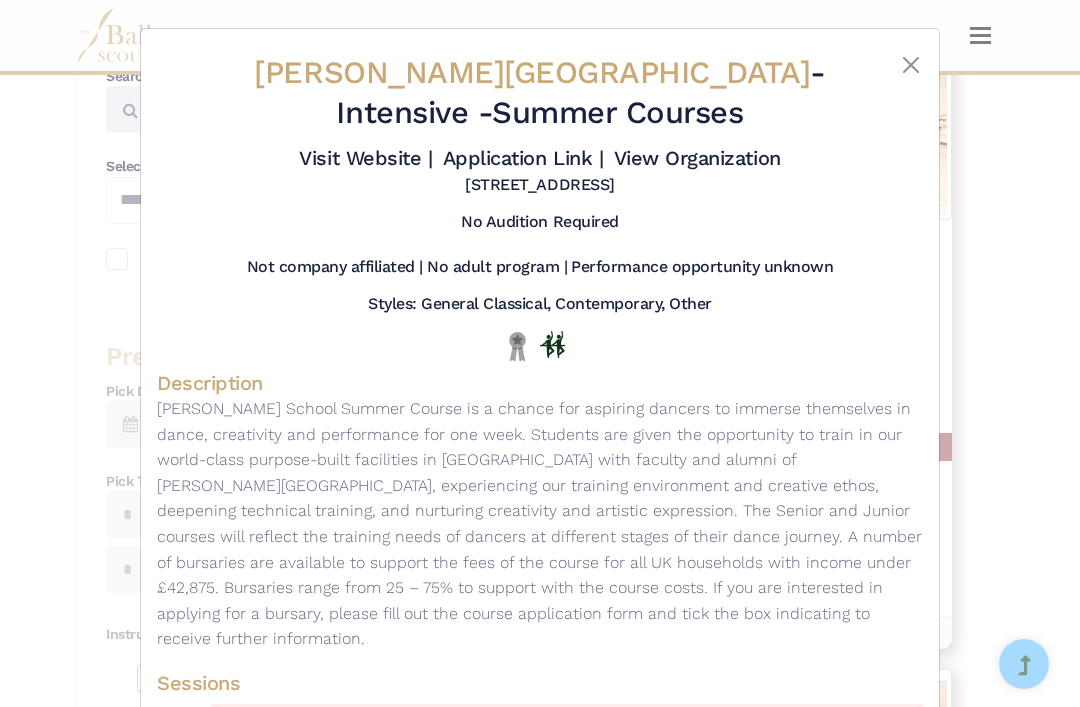 scroll, scrollTop: 0, scrollLeft: 0, axis: both 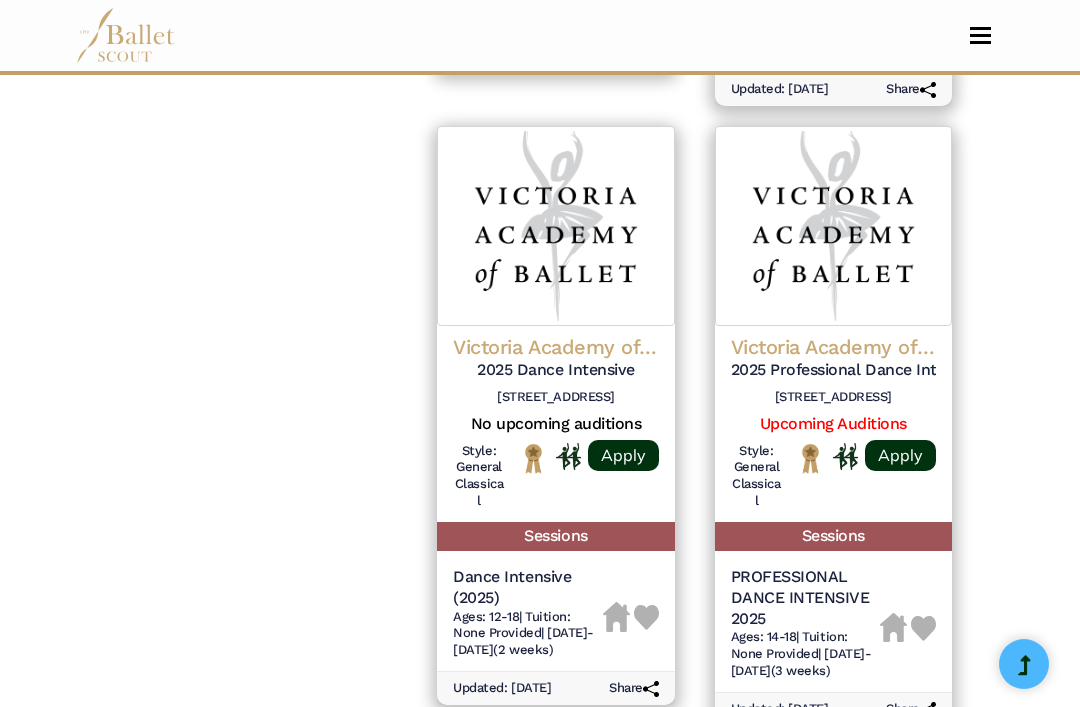 click on "16" at bounding box center [736, 780] 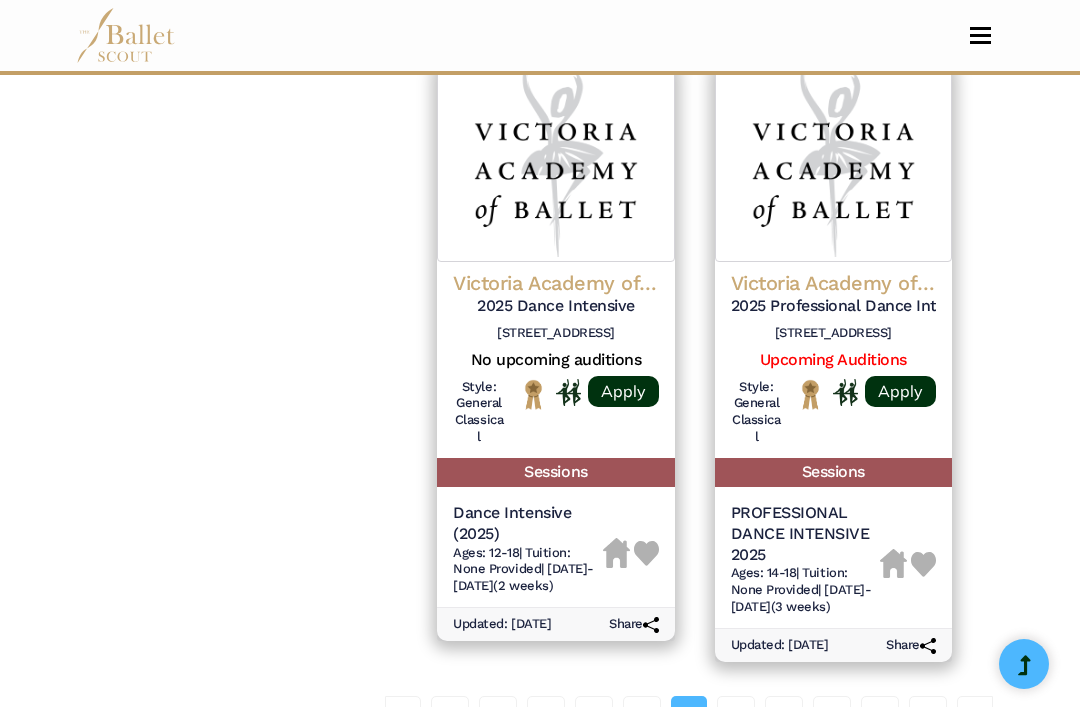 click on "16" at bounding box center (736, 716) 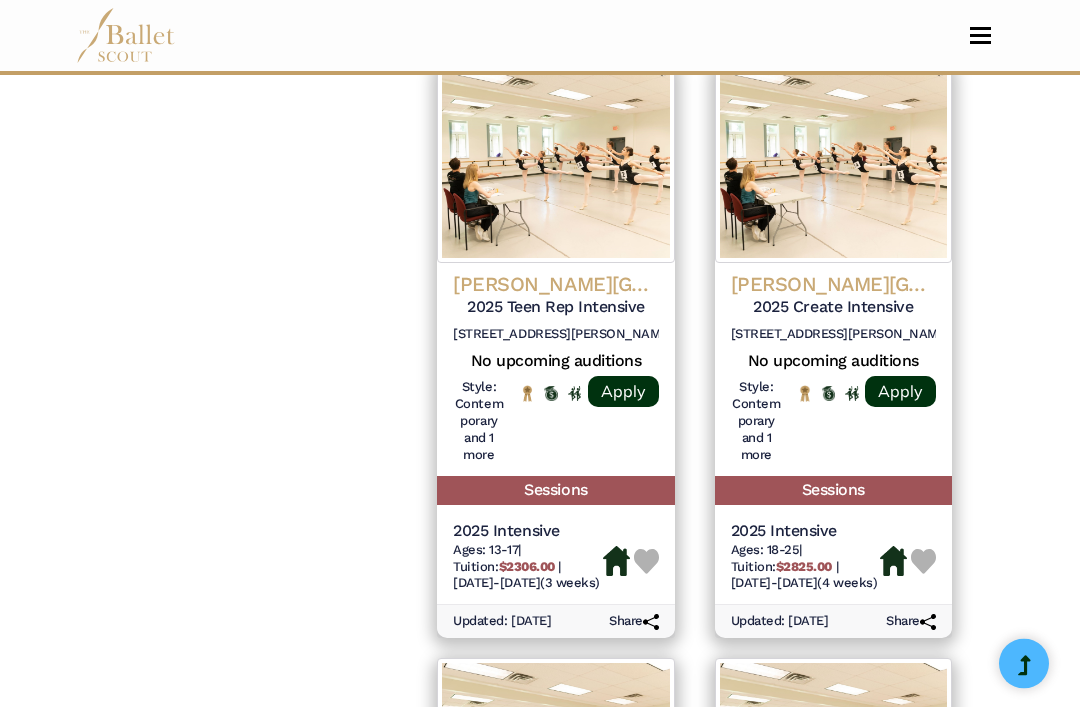 scroll, scrollTop: 2418, scrollLeft: 0, axis: vertical 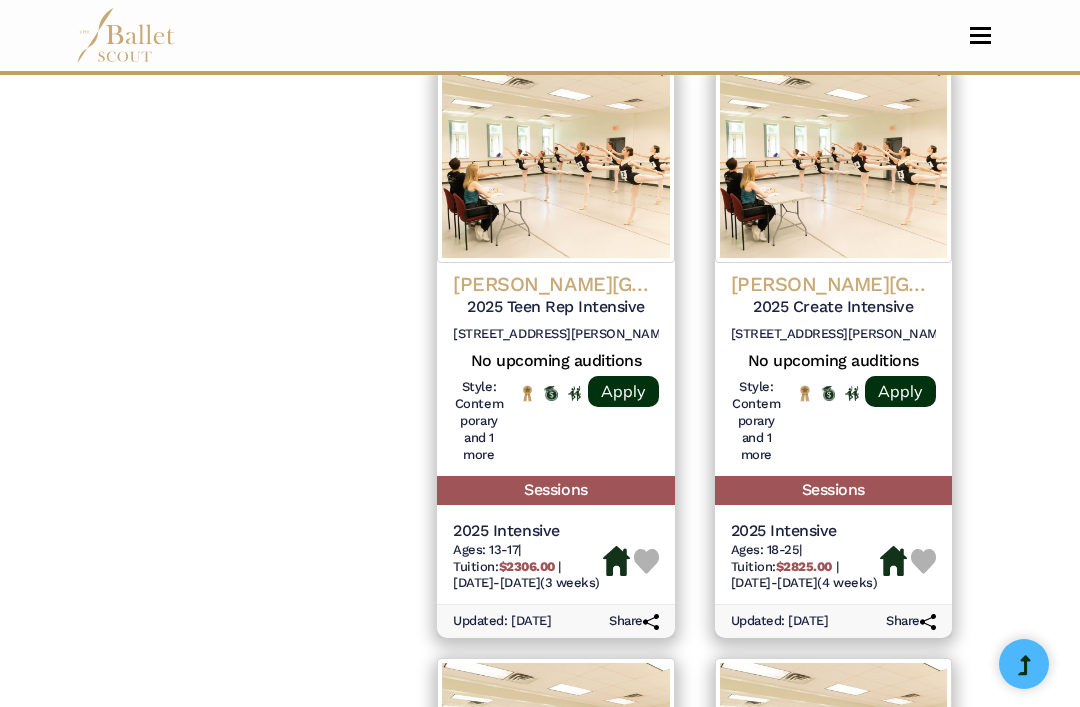 click on "2025 Teen Rep Intensive" at bounding box center (833, -1637) 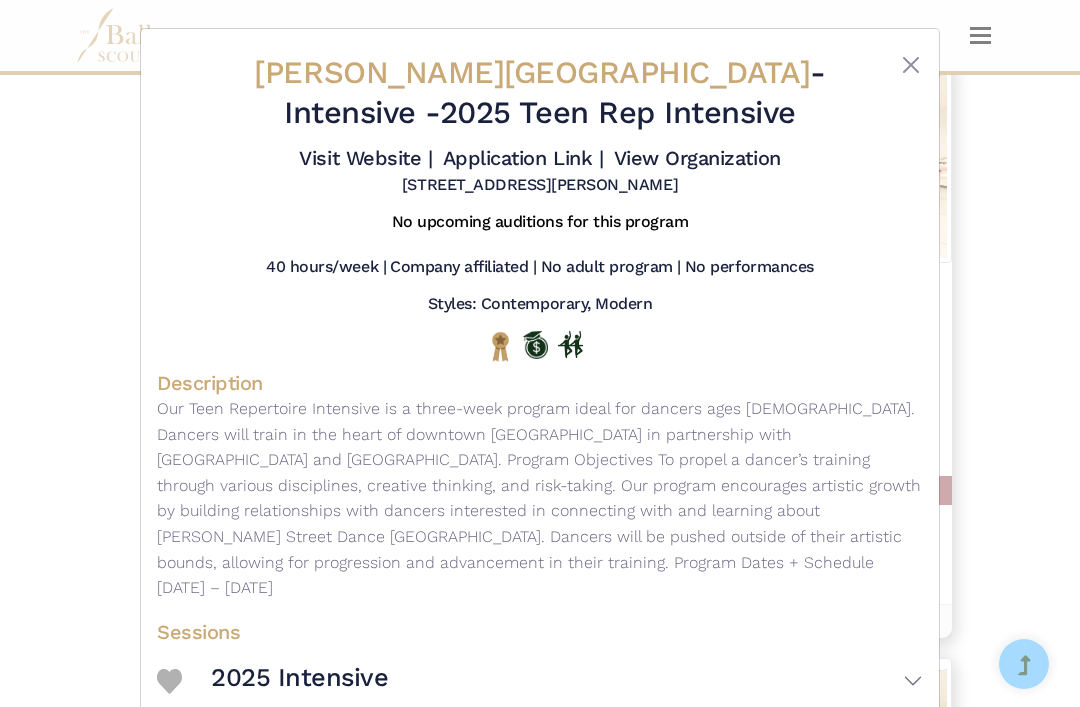 scroll, scrollTop: 0, scrollLeft: 0, axis: both 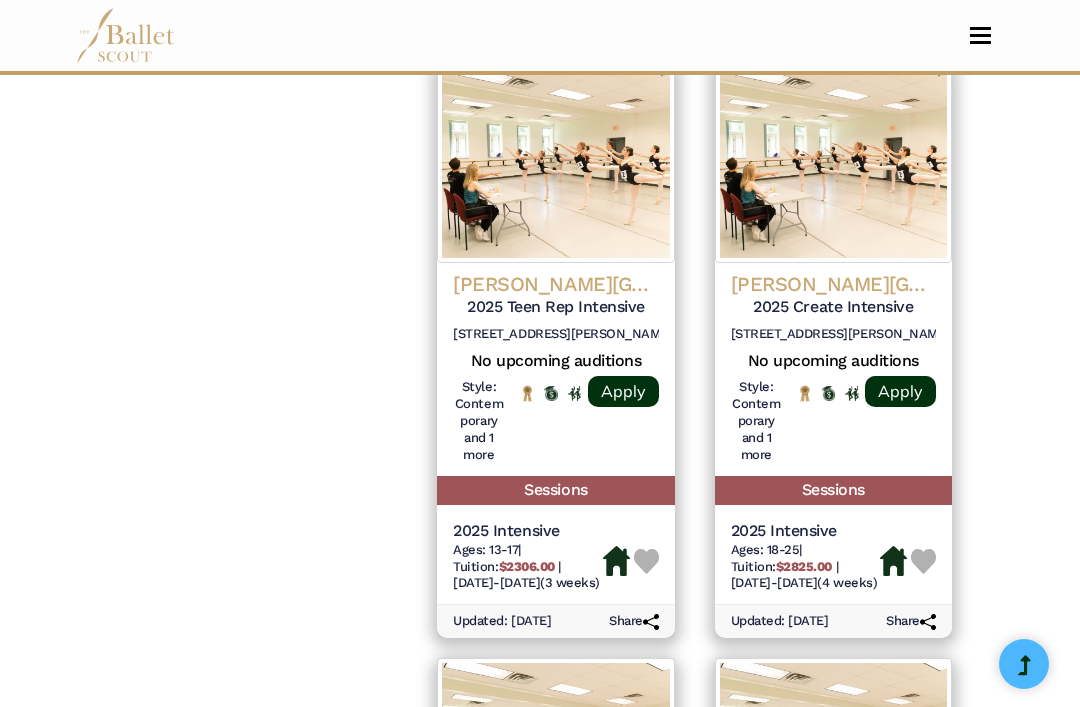 click on "[STREET_ADDRESS][PERSON_NAME]" at bounding box center [555, 334] 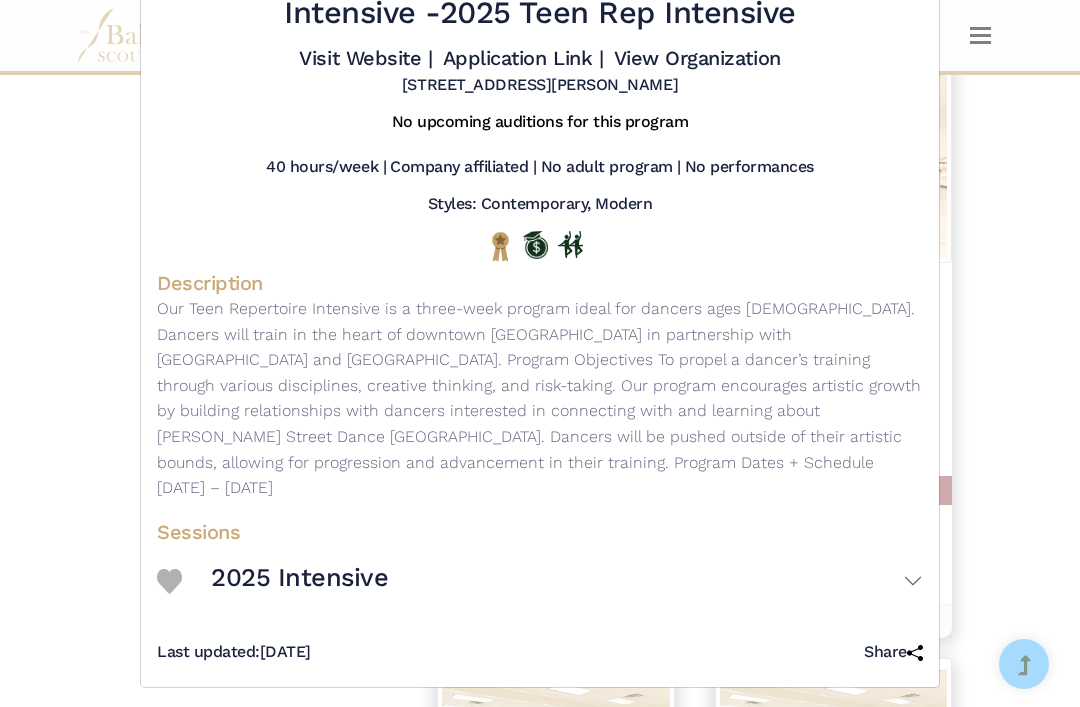 scroll, scrollTop: 100, scrollLeft: 0, axis: vertical 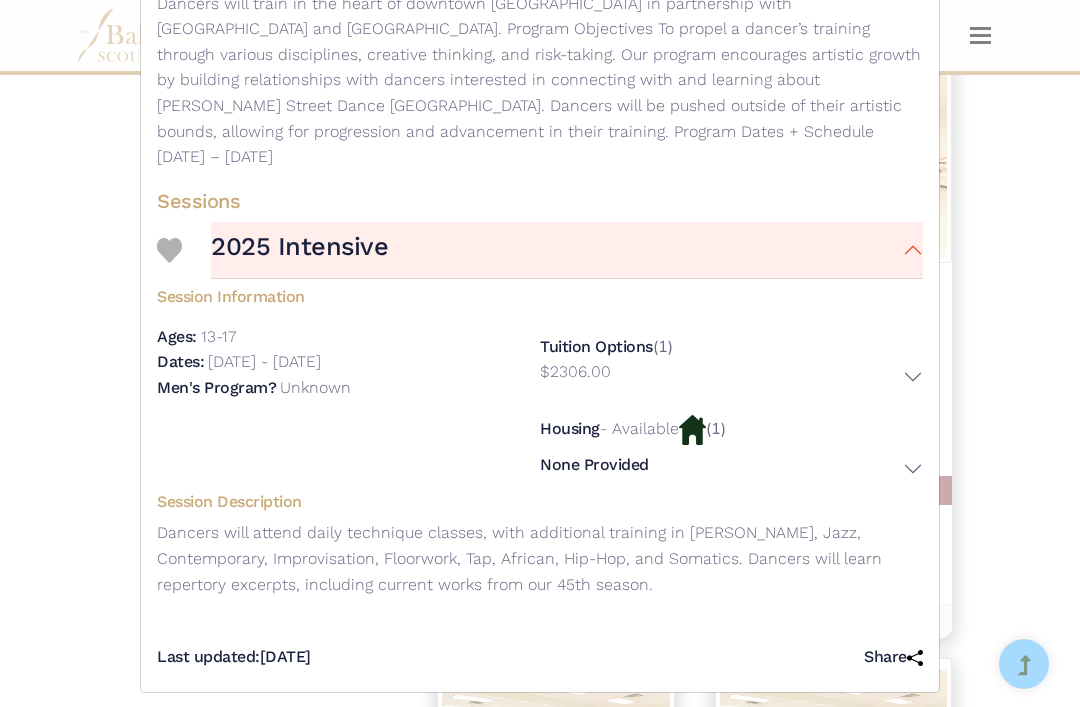 click at bounding box center (692, 430) 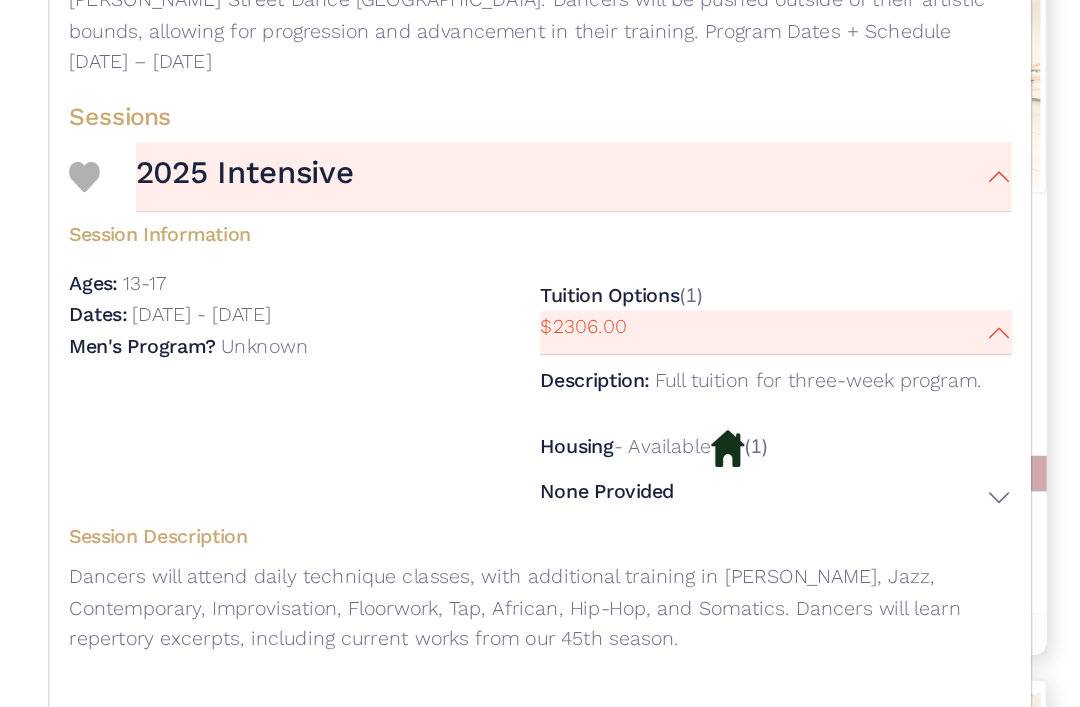 scroll, scrollTop: 434, scrollLeft: 0, axis: vertical 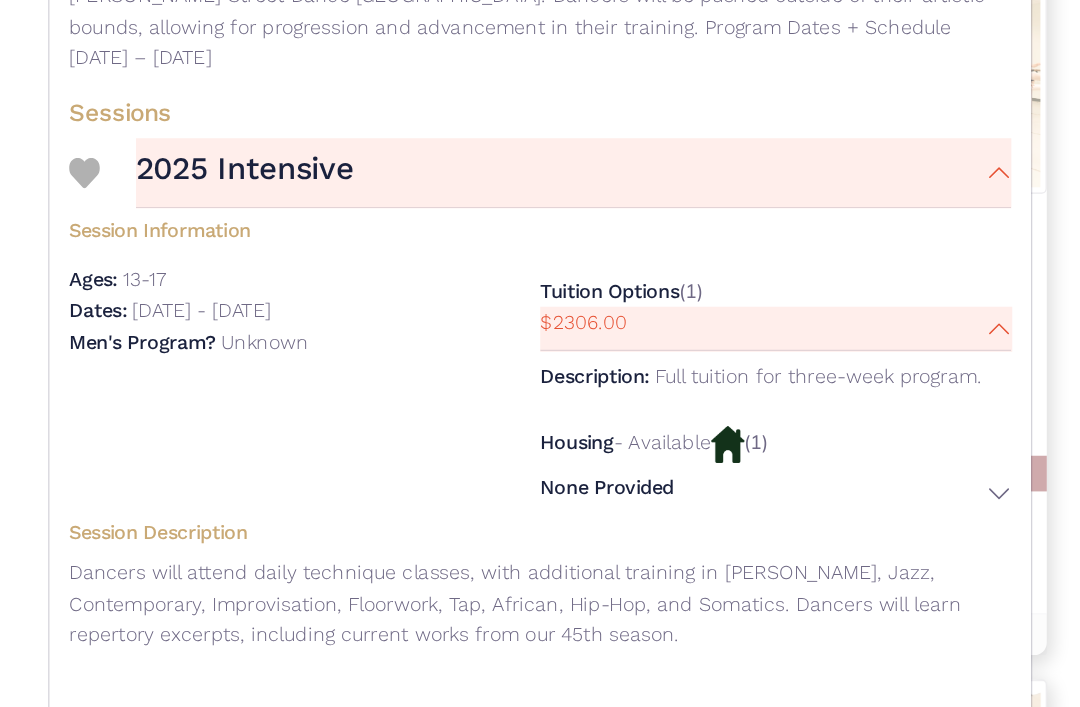 click at bounding box center (692, 468) 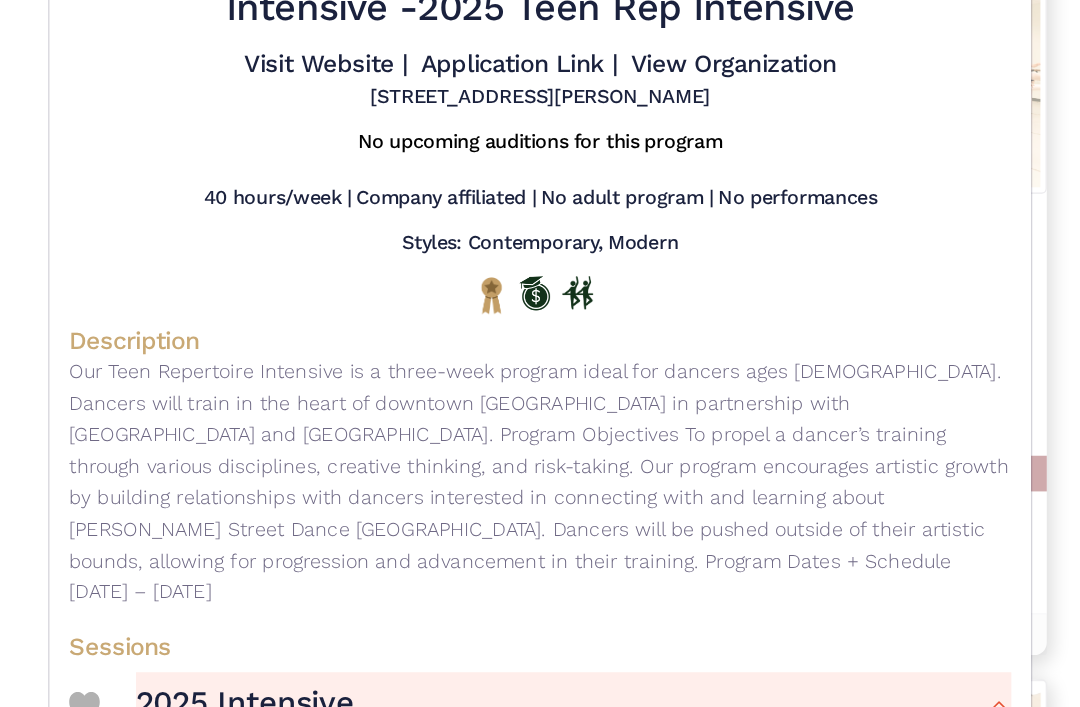 scroll, scrollTop: 0, scrollLeft: 0, axis: both 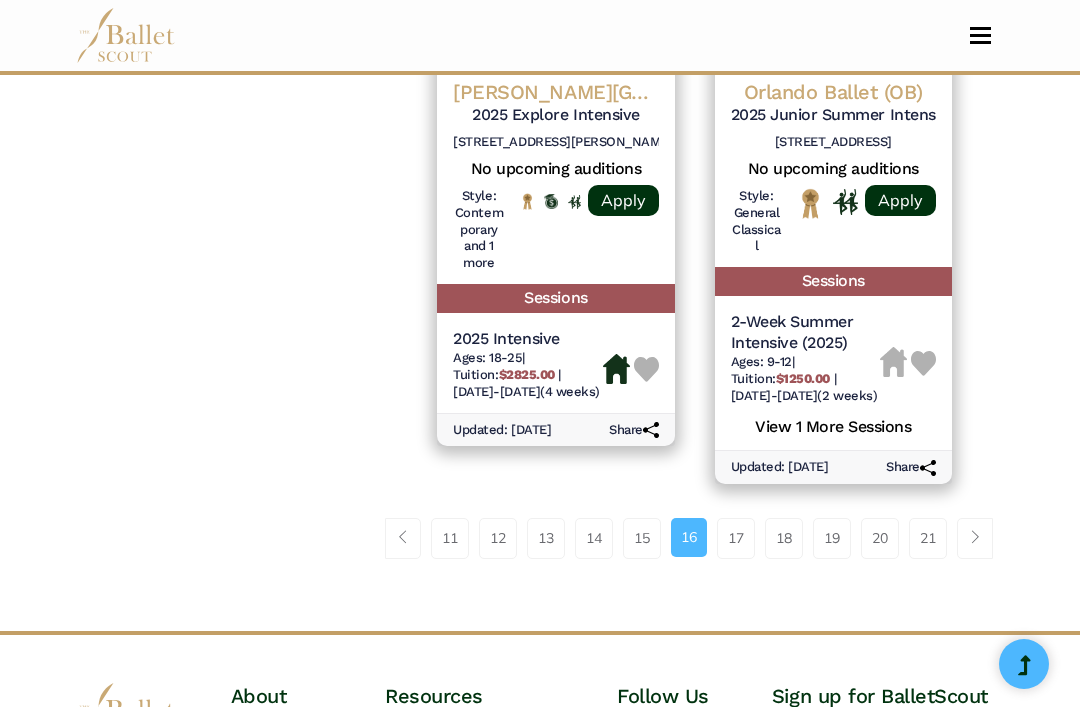 click on "17" at bounding box center [736, 538] 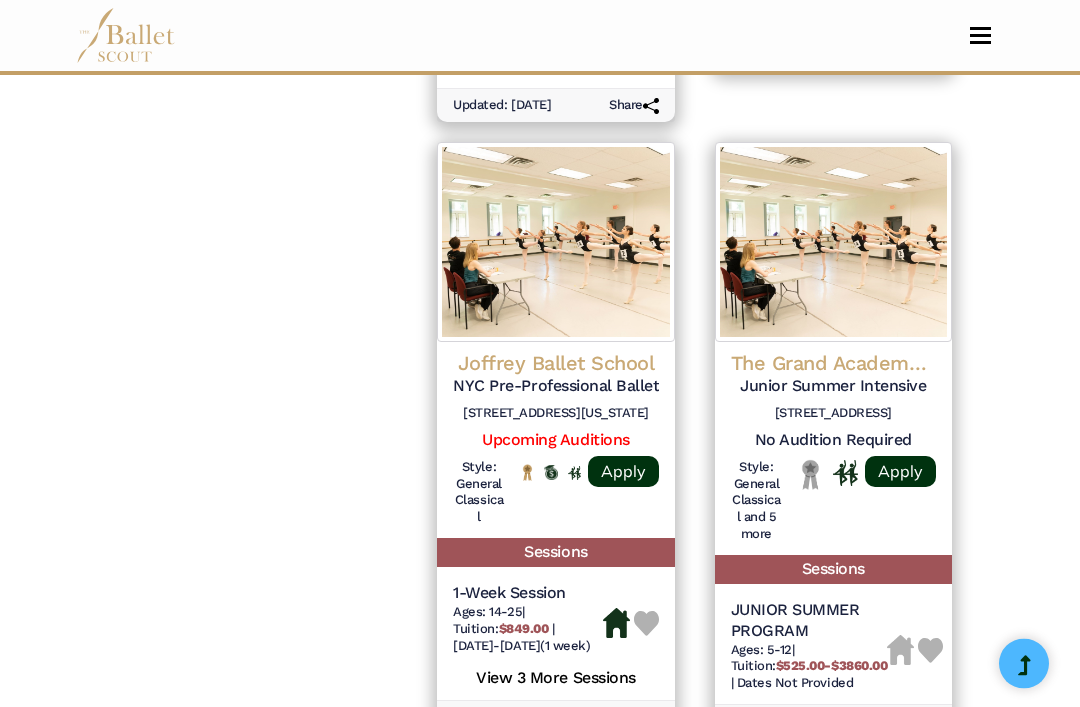 scroll, scrollTop: 2997, scrollLeft: 0, axis: vertical 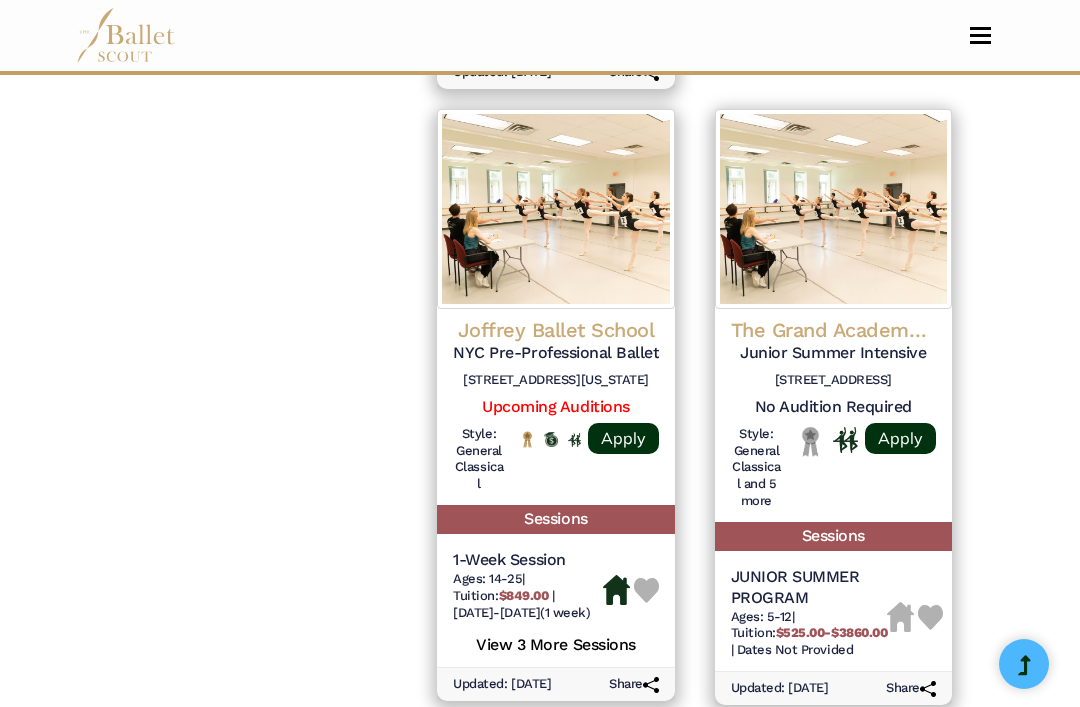 click on "18" at bounding box center (736, 759) 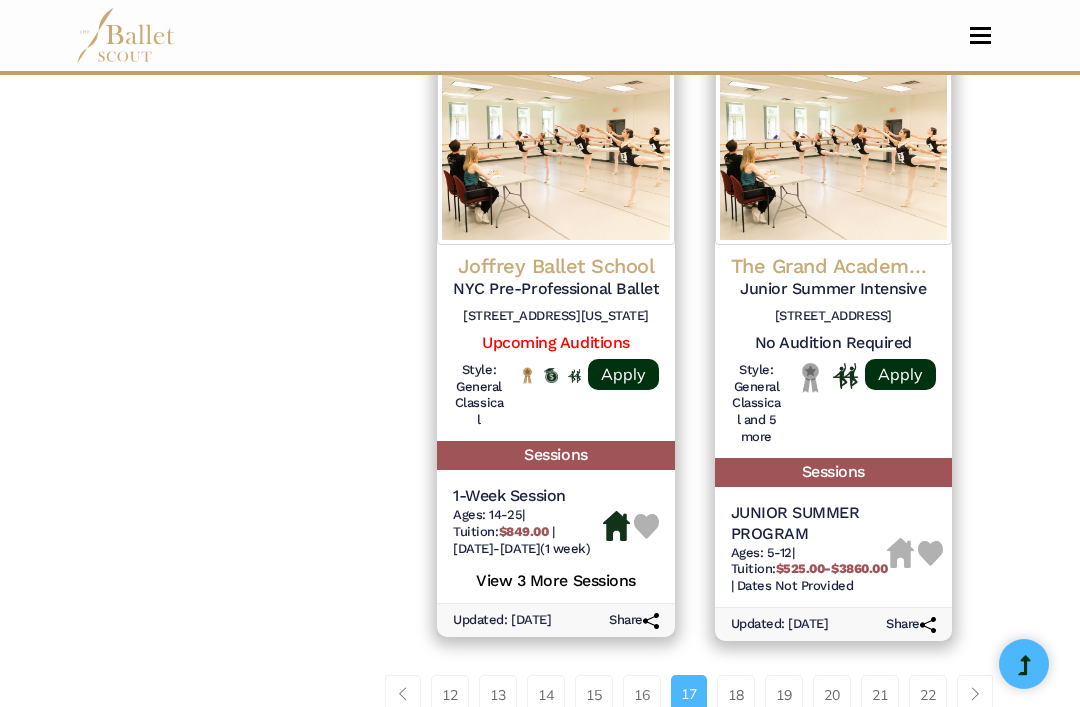 click on "18" at bounding box center [736, 695] 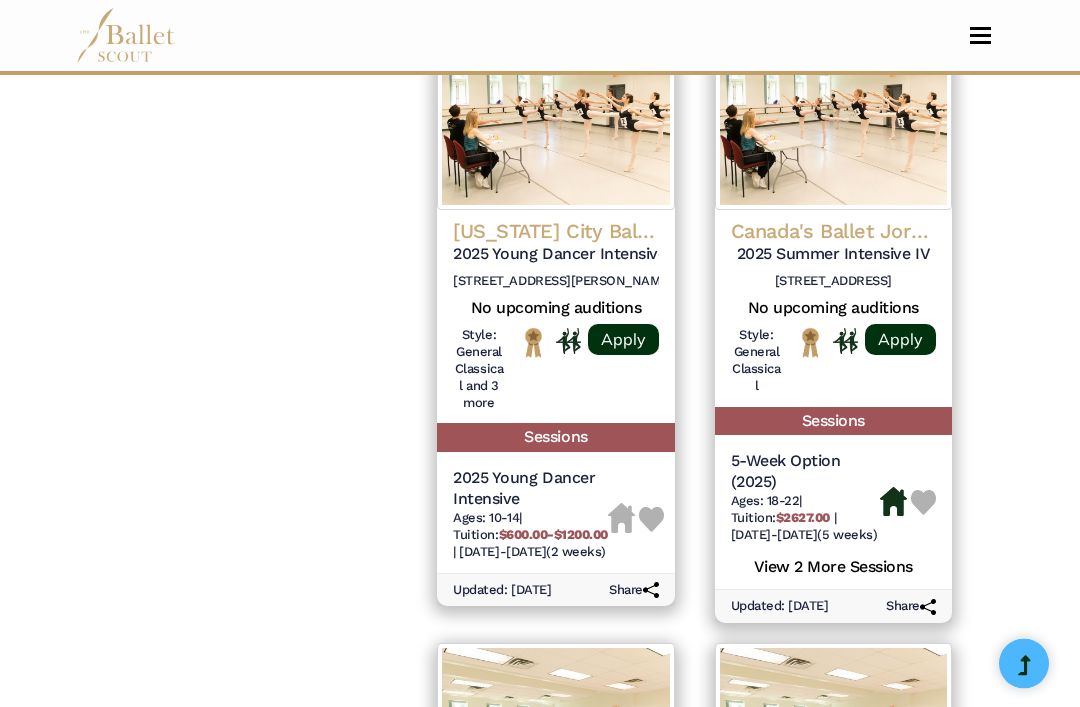 scroll, scrollTop: 1796, scrollLeft: 0, axis: vertical 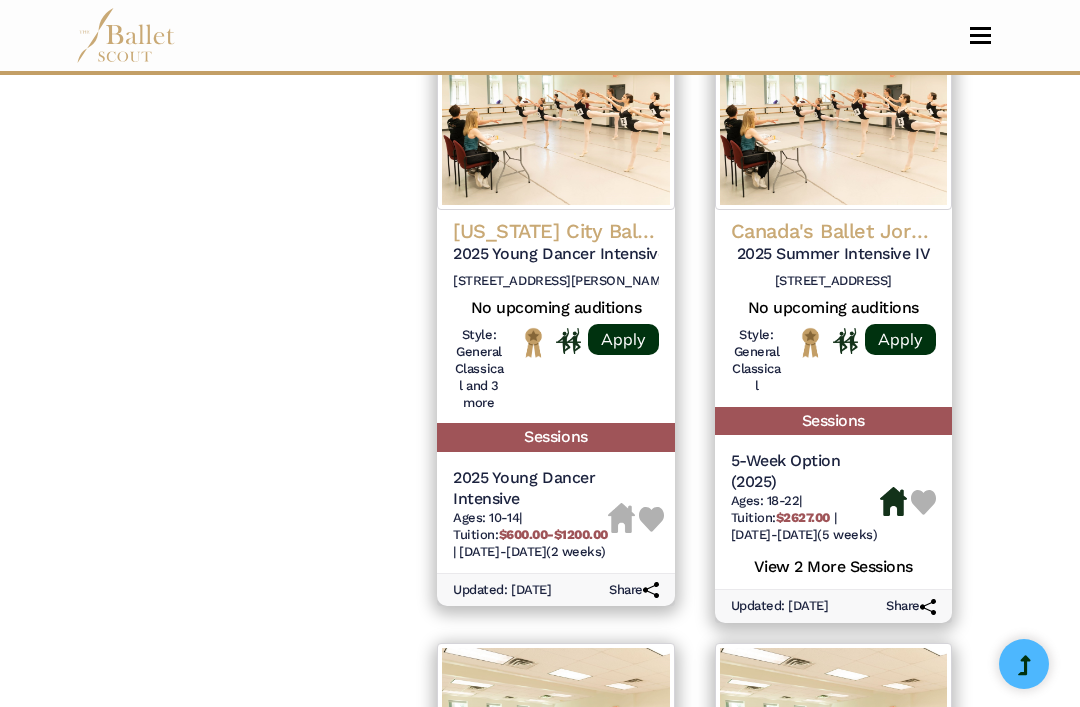 click on "[STREET_ADDRESS]" at bounding box center [833, 281] 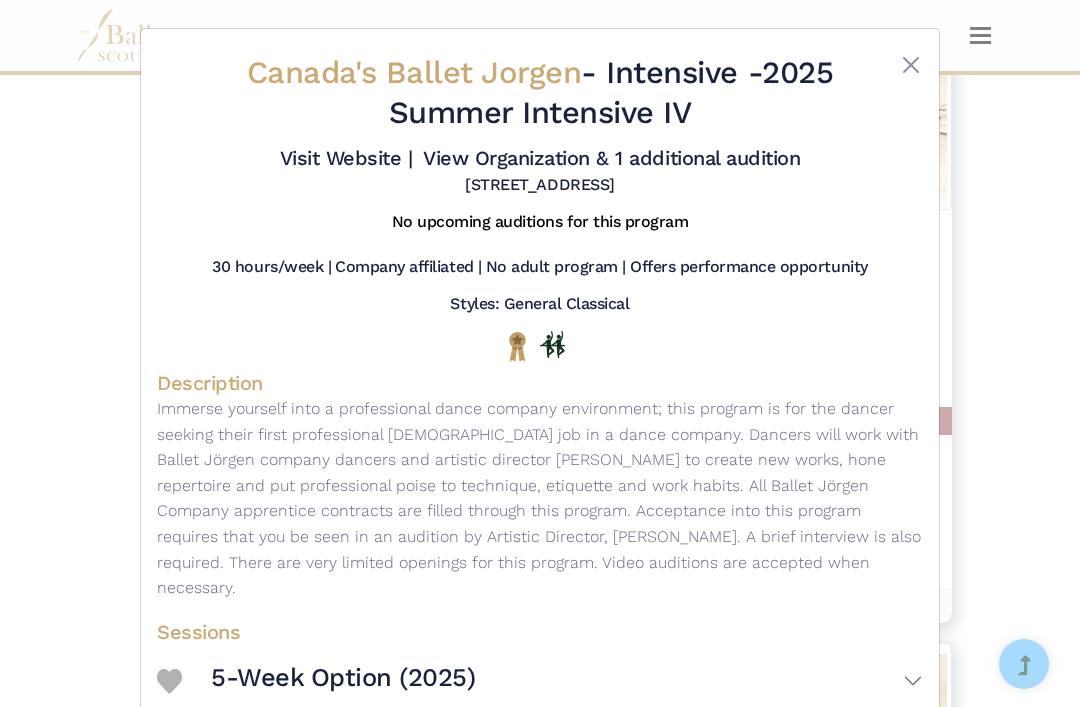 scroll, scrollTop: 0, scrollLeft: 0, axis: both 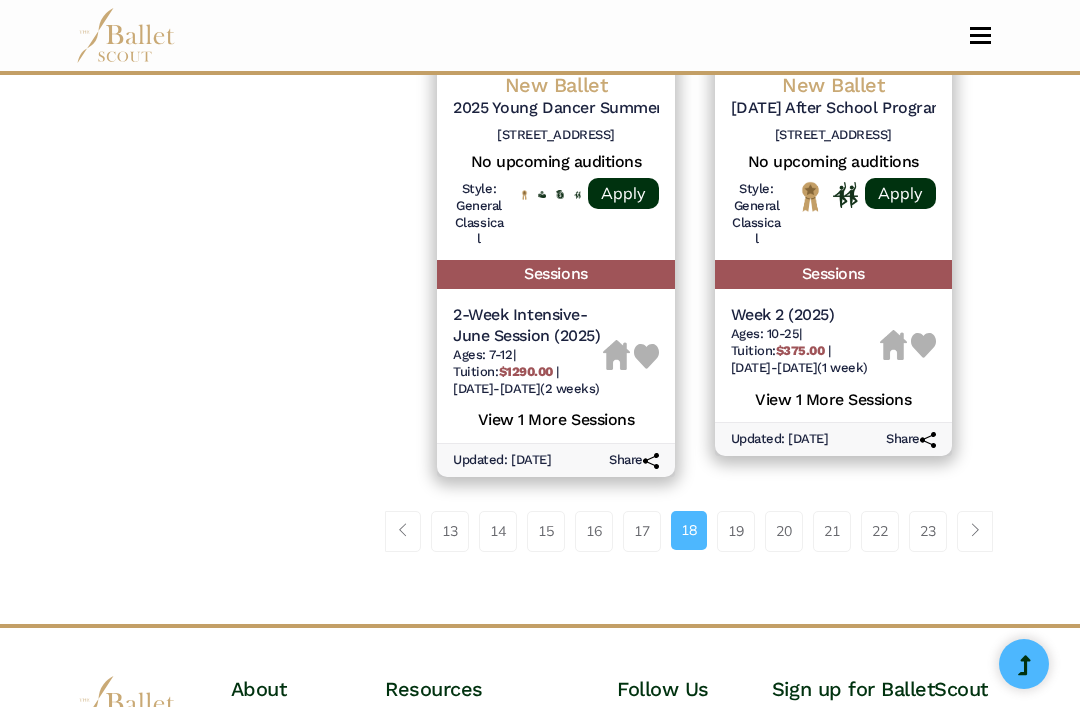 click on "19" at bounding box center (736, 531) 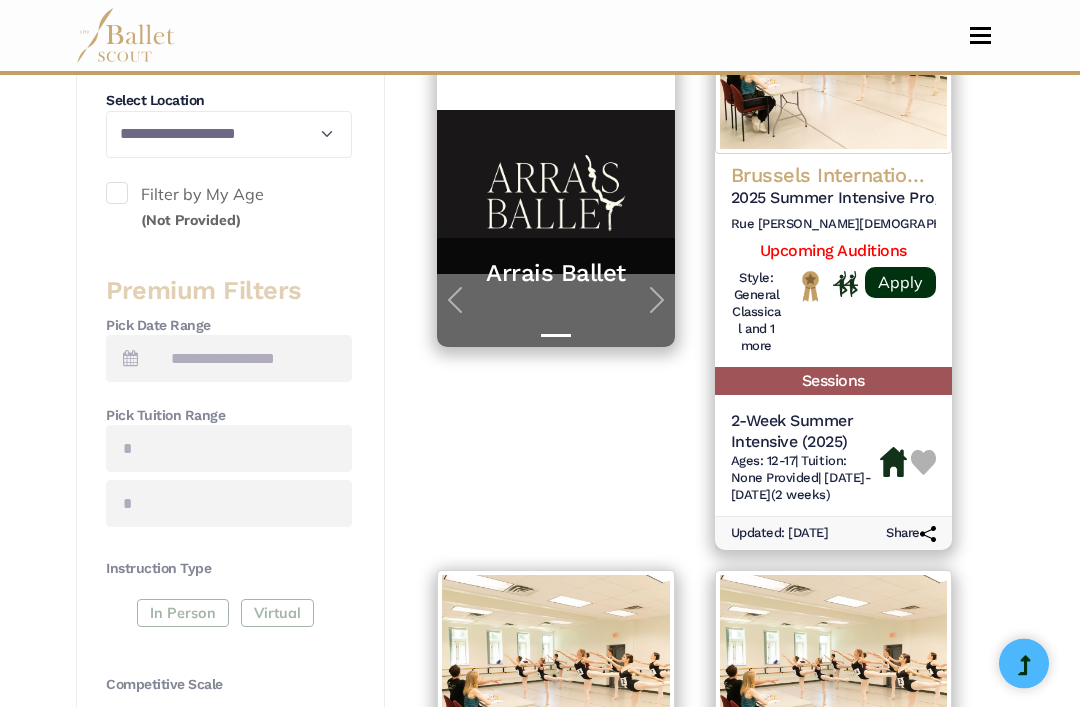 scroll, scrollTop: 583, scrollLeft: 0, axis: vertical 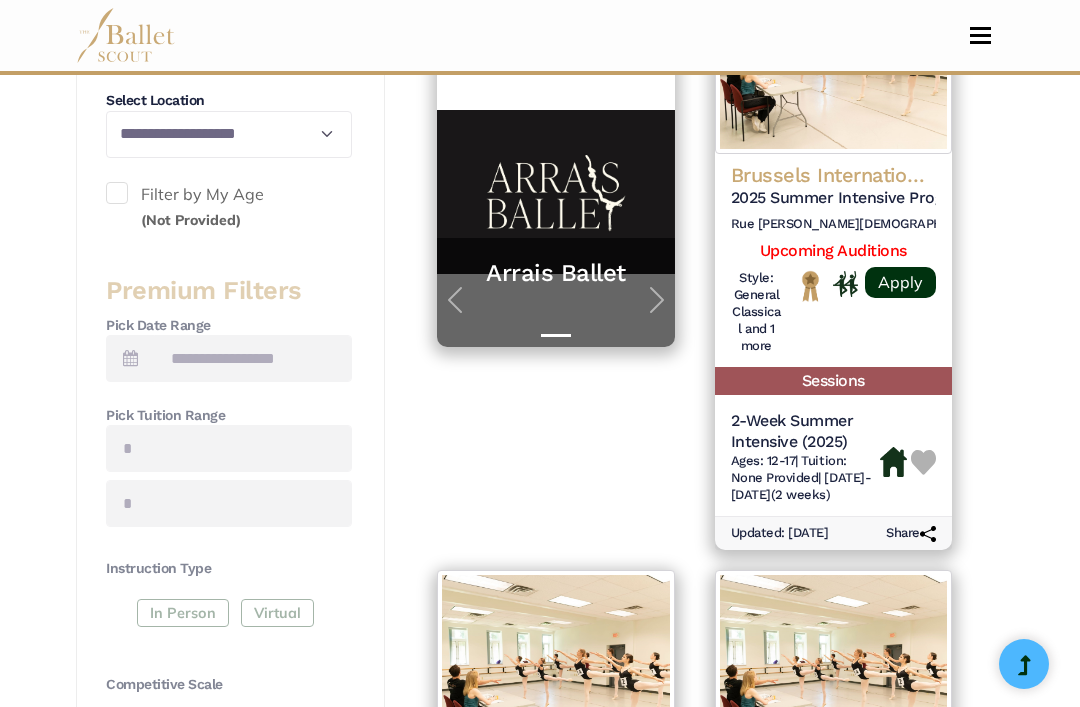 click on "83-85 1150" at bounding box center (1029, 223) 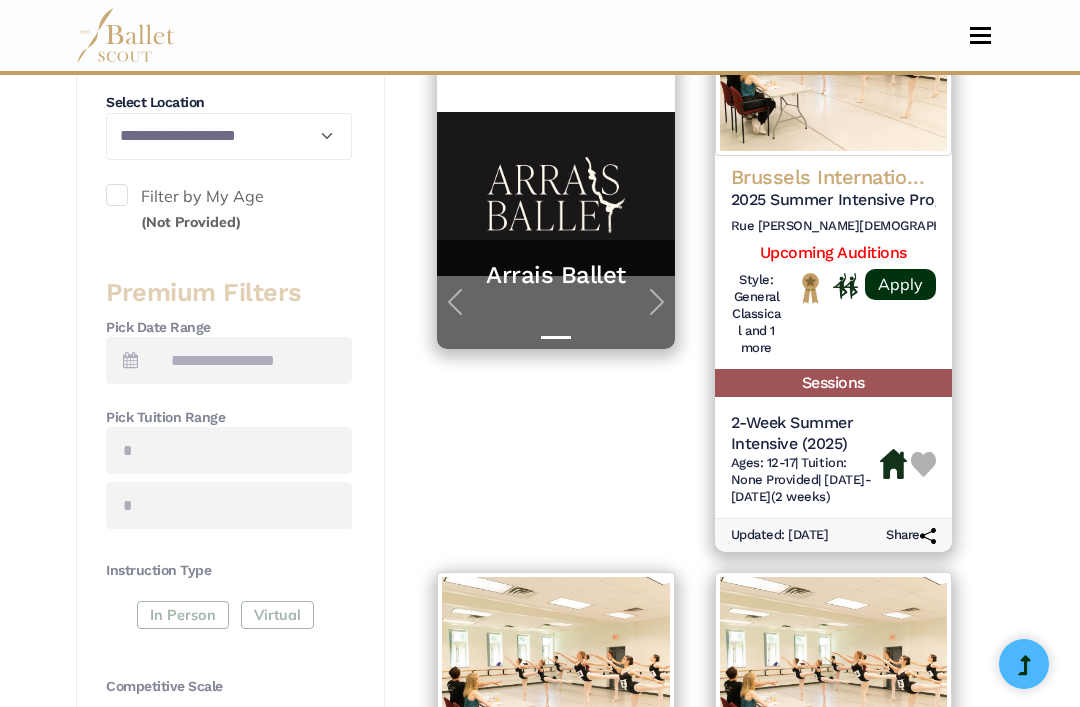 click on "Brussels International Ballet School" at bounding box center (833, 177) 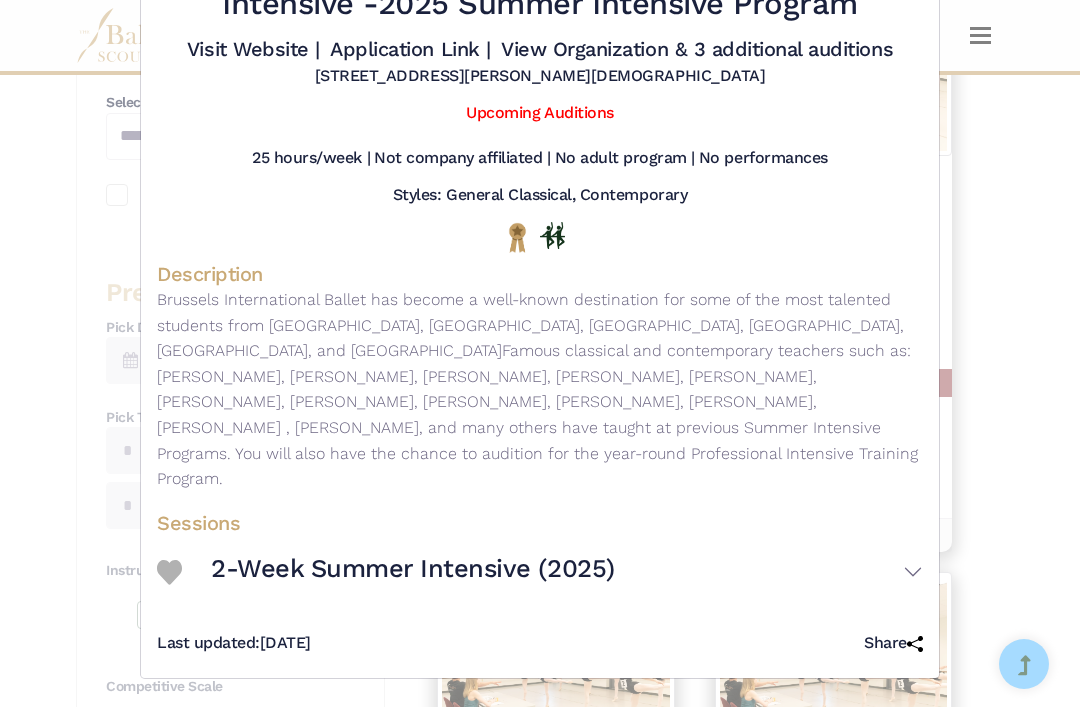 scroll, scrollTop: 115, scrollLeft: 0, axis: vertical 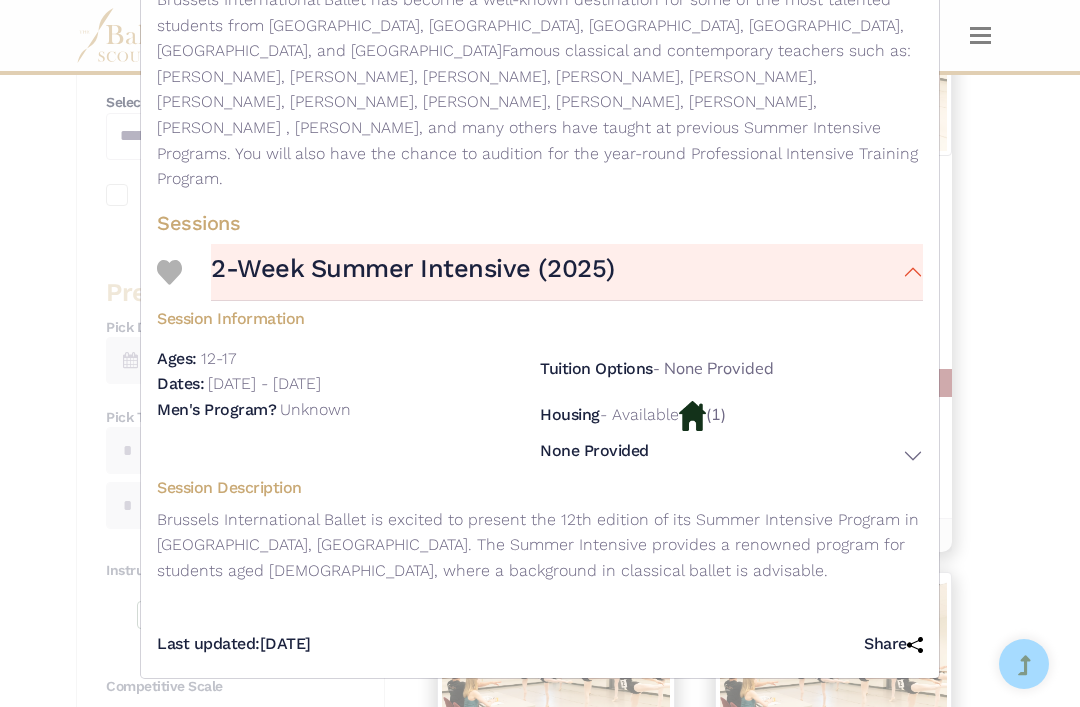 click at bounding box center (692, 416) 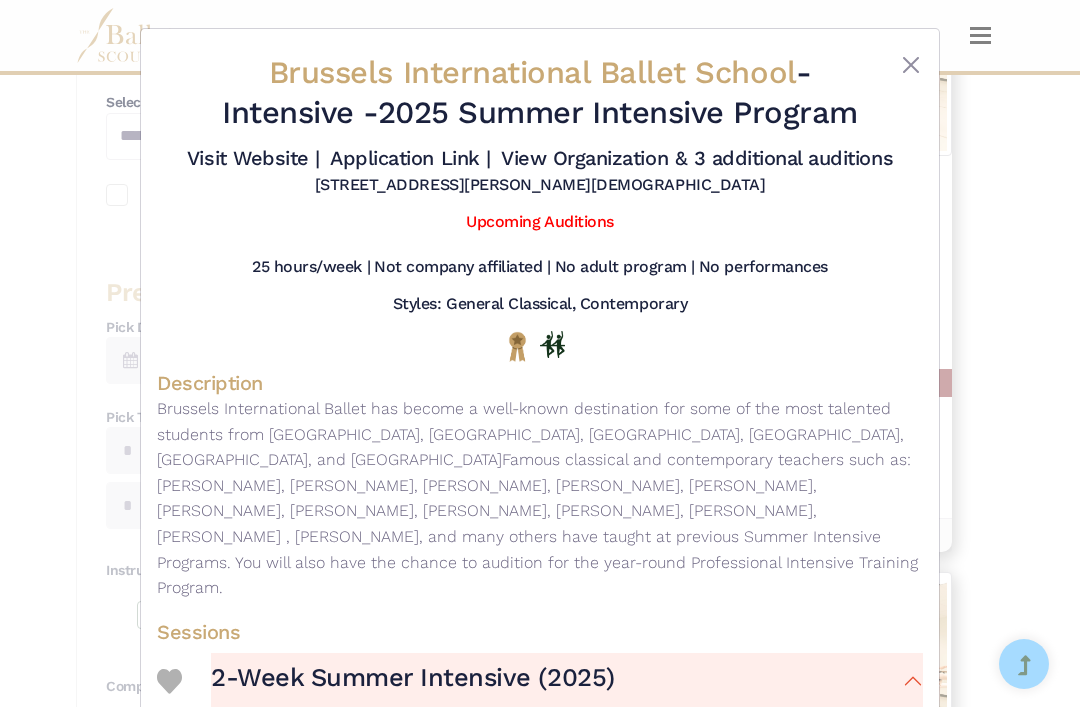 scroll, scrollTop: 0, scrollLeft: 0, axis: both 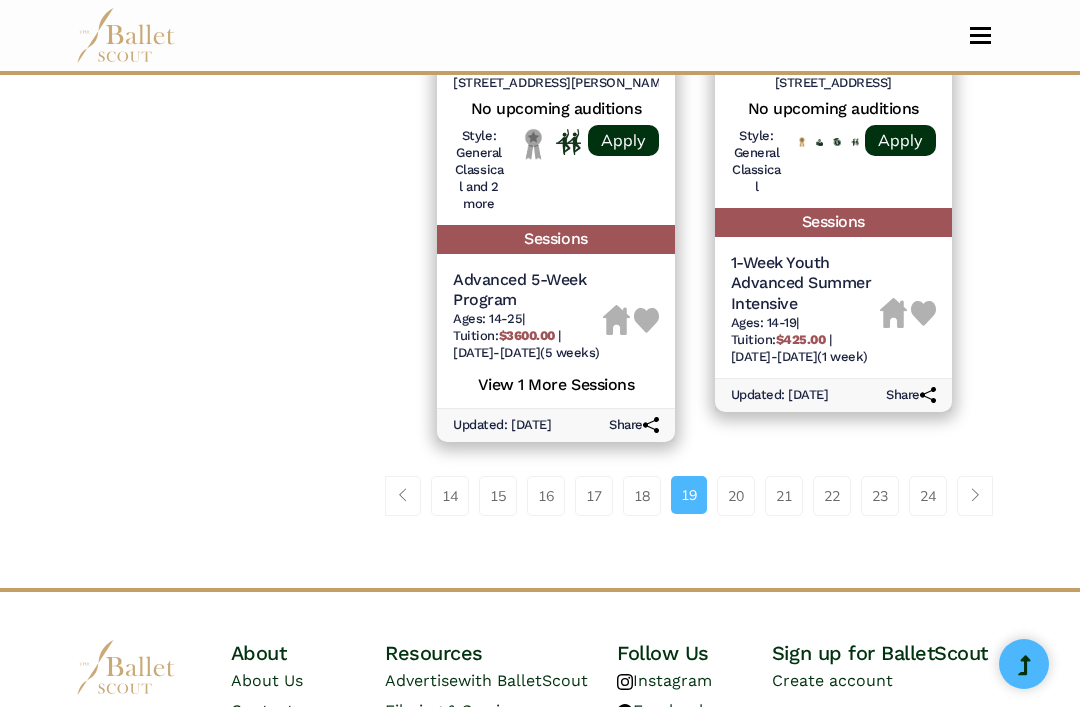 click on "20" at bounding box center [736, 496] 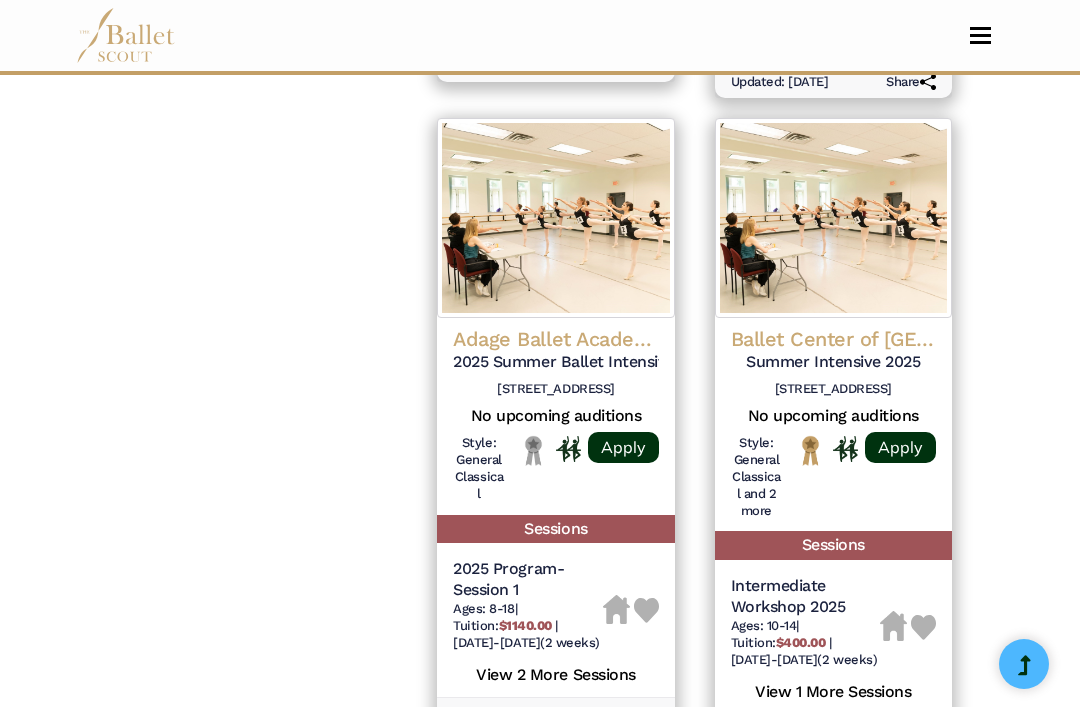 scroll, scrollTop: 3000, scrollLeft: 0, axis: vertical 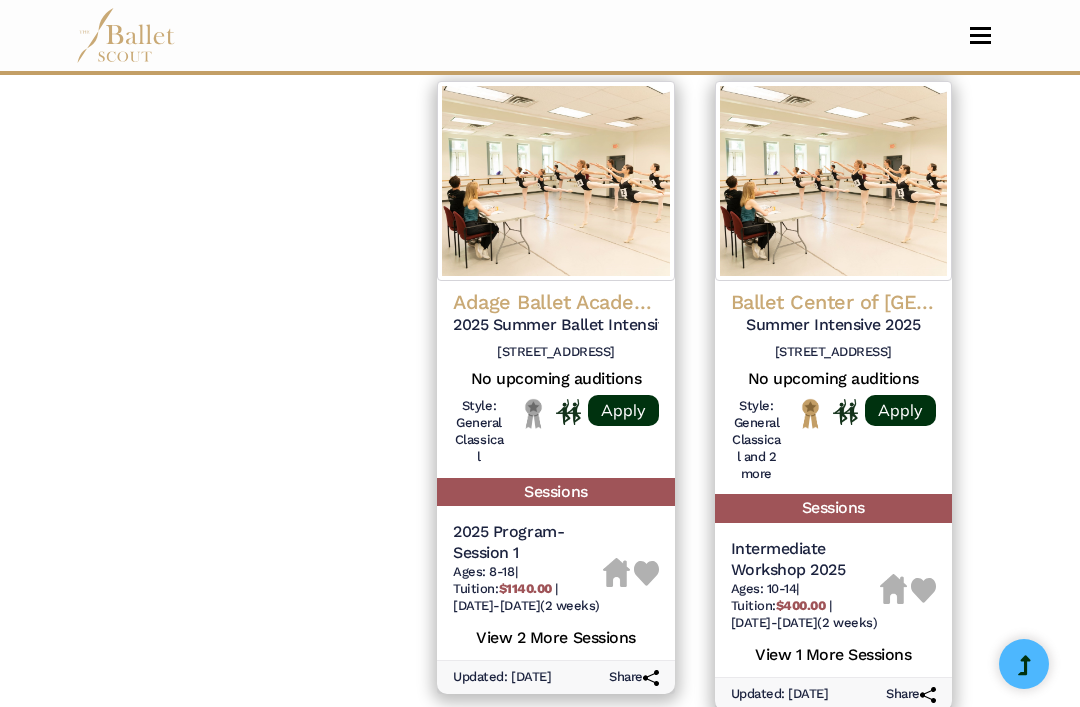 click at bounding box center [975, 765] 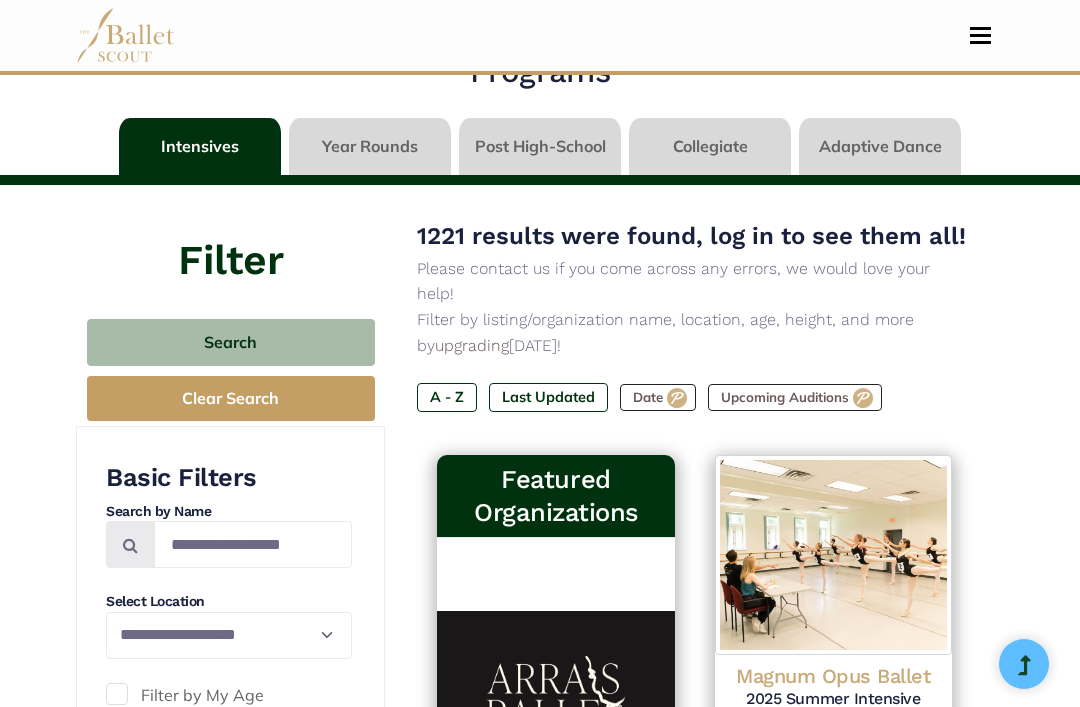 scroll, scrollTop: 0, scrollLeft: 0, axis: both 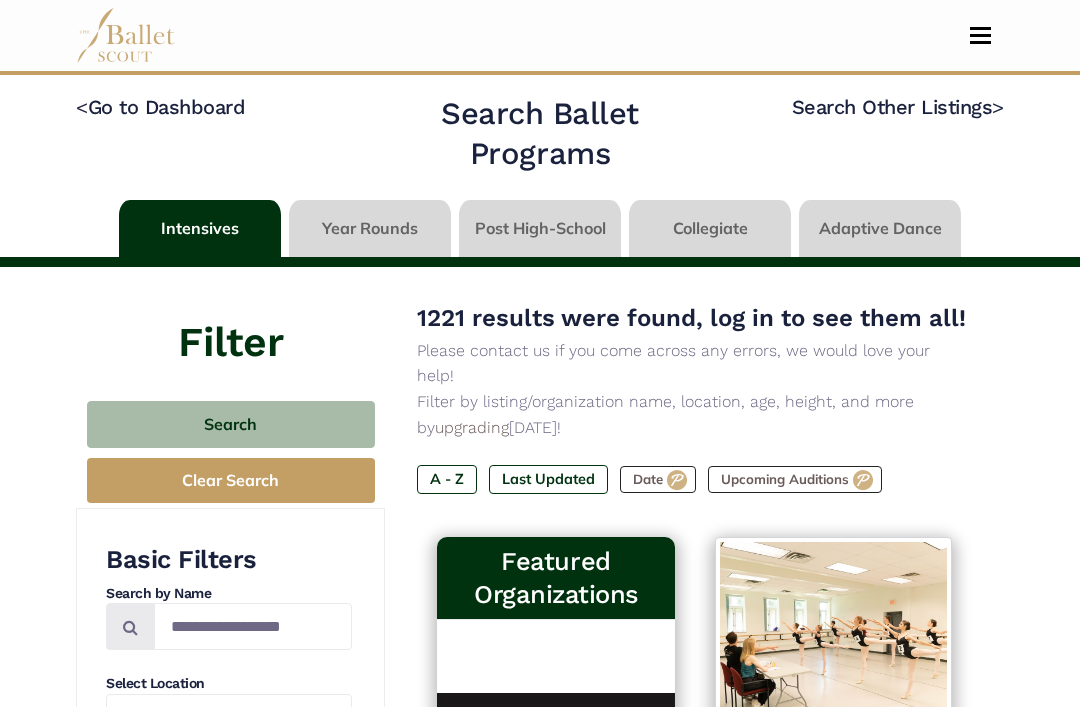 click at bounding box center (980, 42) 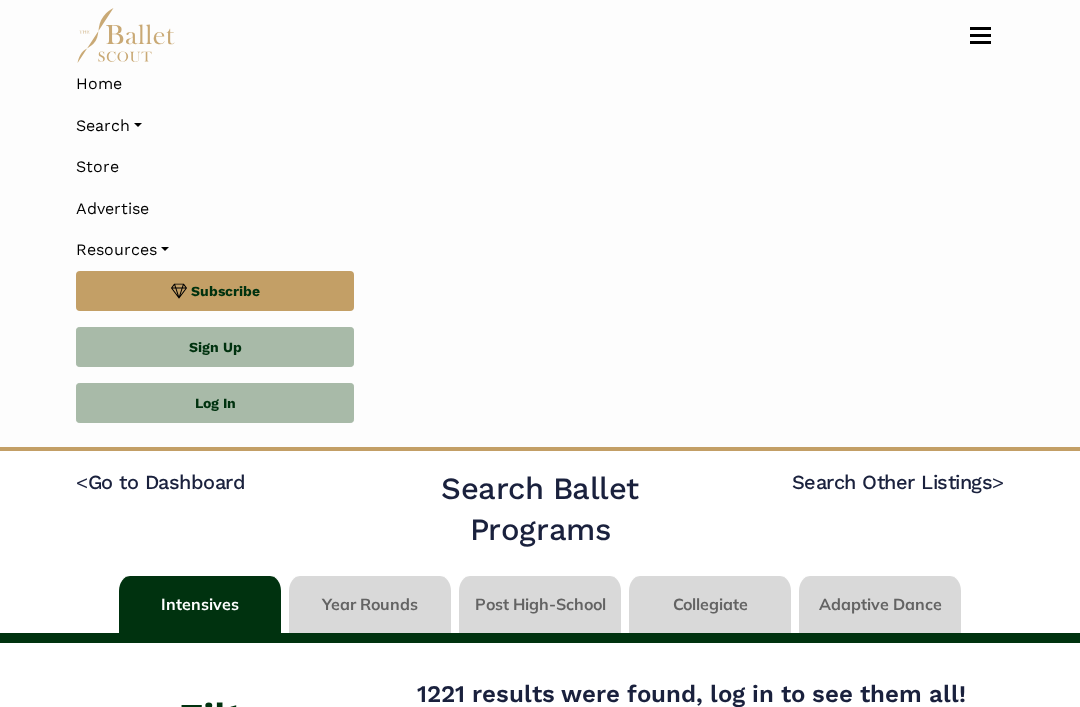 click on "Search" at bounding box center [540, 126] 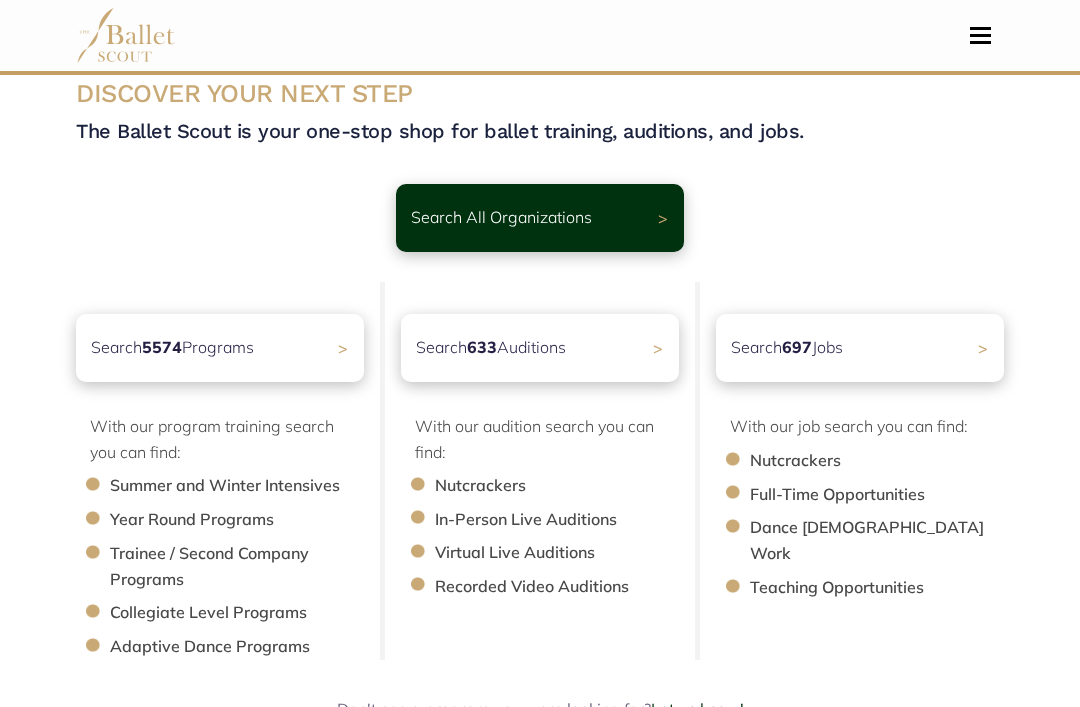 scroll, scrollTop: 0, scrollLeft: 0, axis: both 